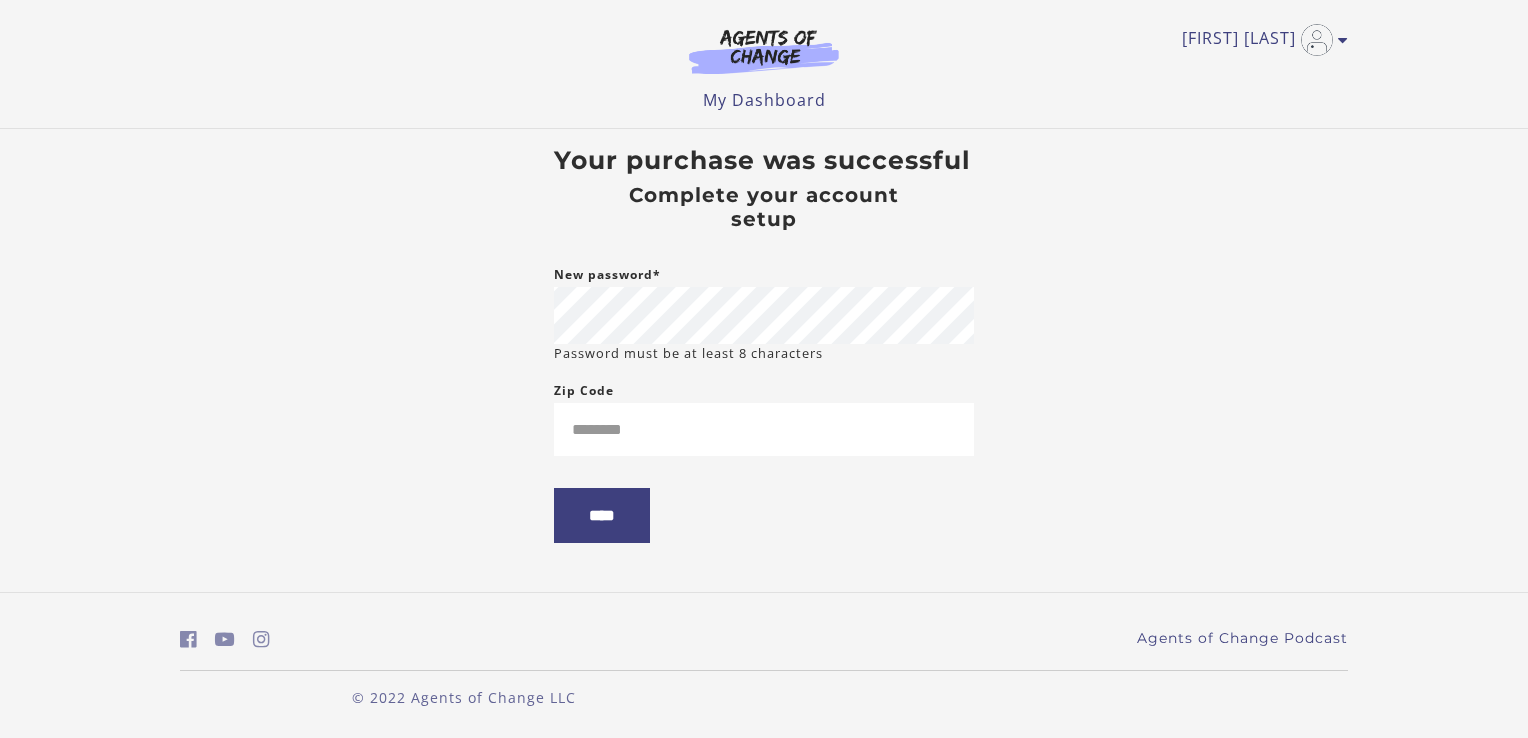 scroll, scrollTop: 0, scrollLeft: 0, axis: both 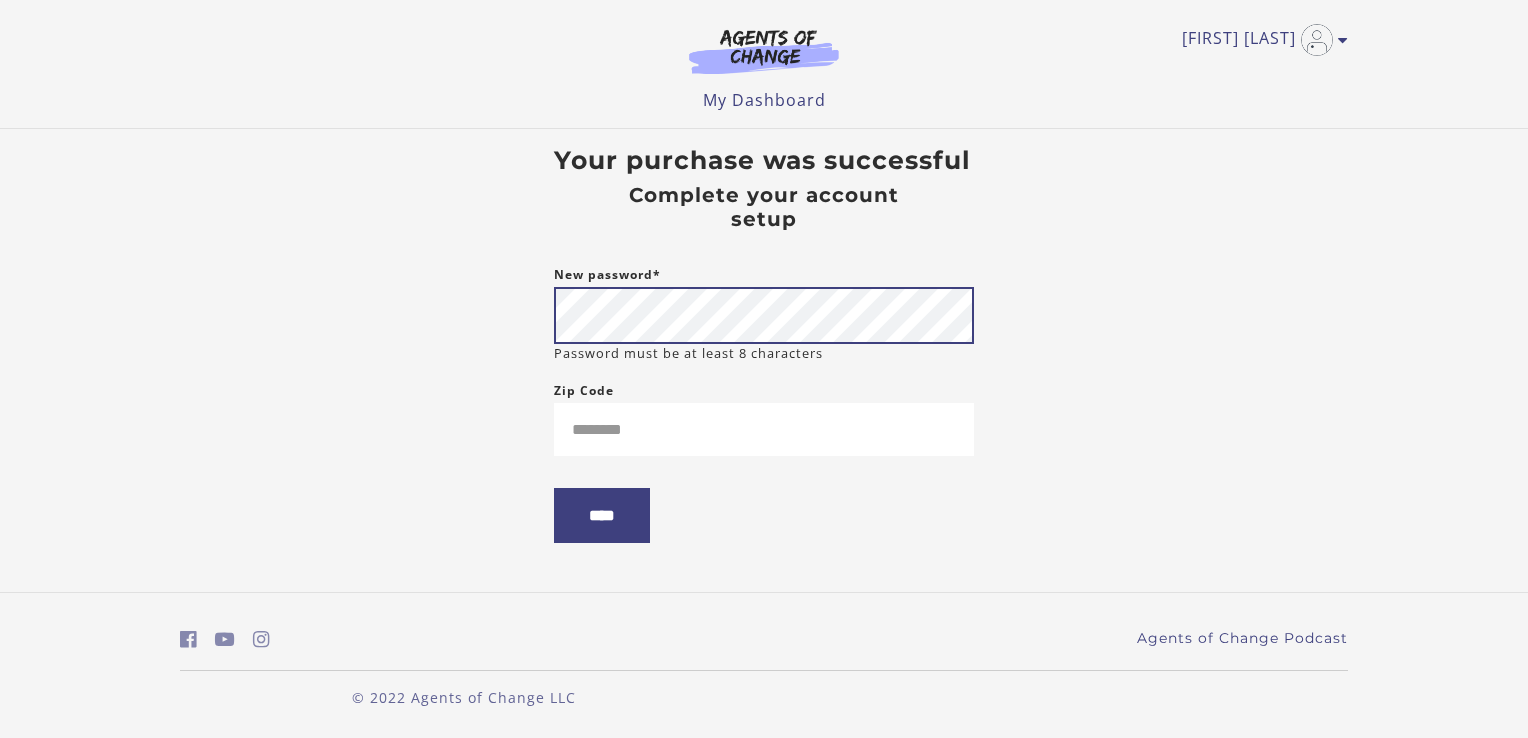click on "****" at bounding box center (602, 515) 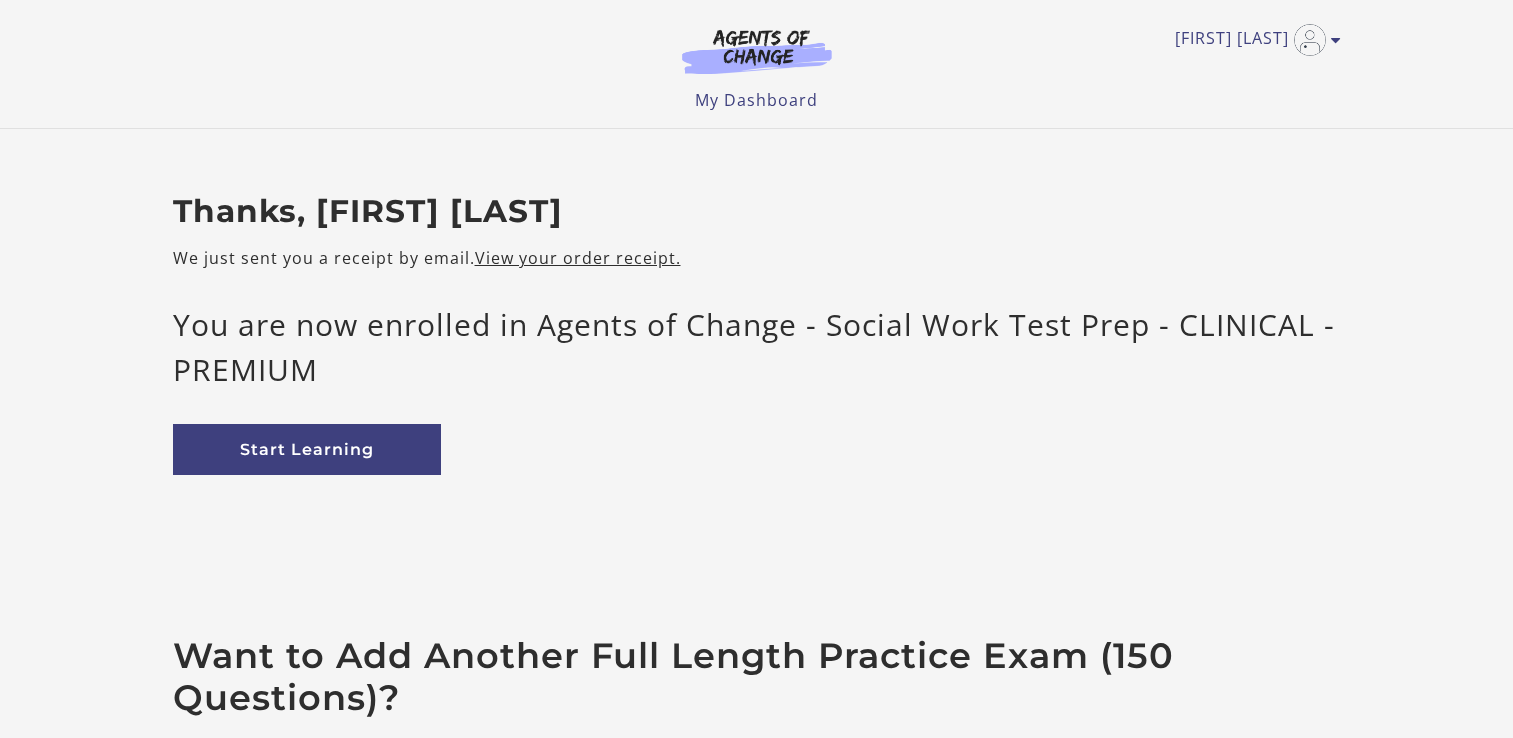 scroll, scrollTop: 0, scrollLeft: 0, axis: both 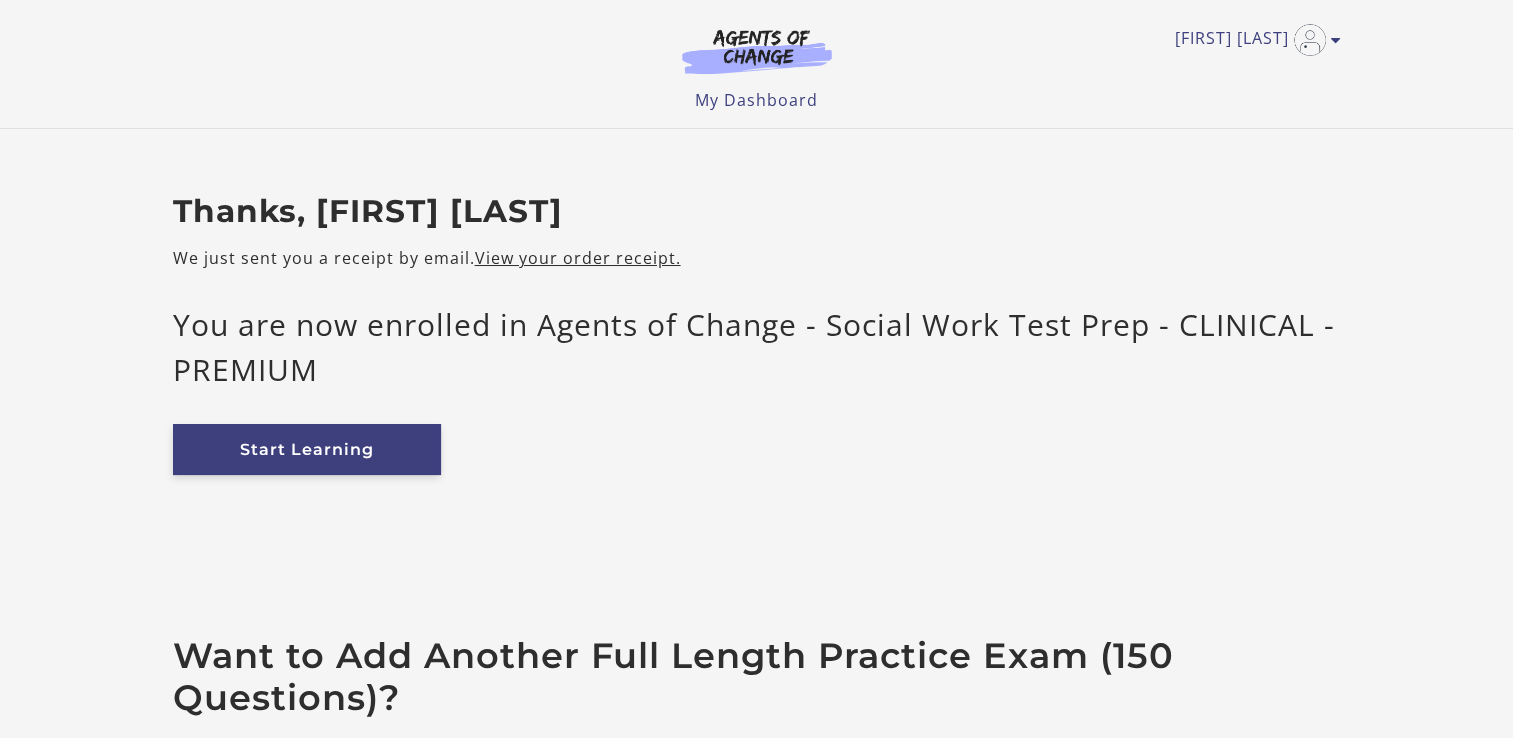 click on "Start Learning" at bounding box center (307, 449) 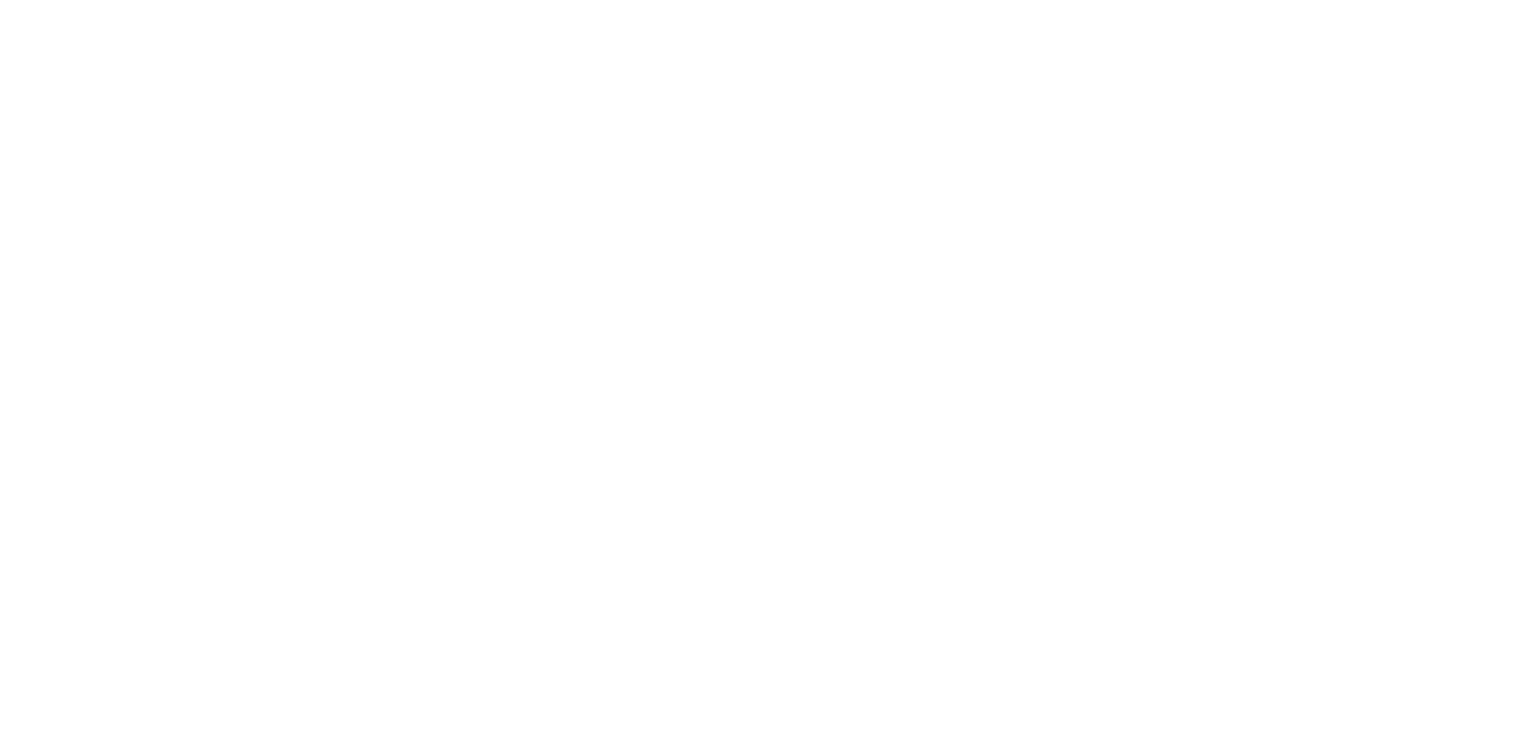 scroll, scrollTop: 0, scrollLeft: 0, axis: both 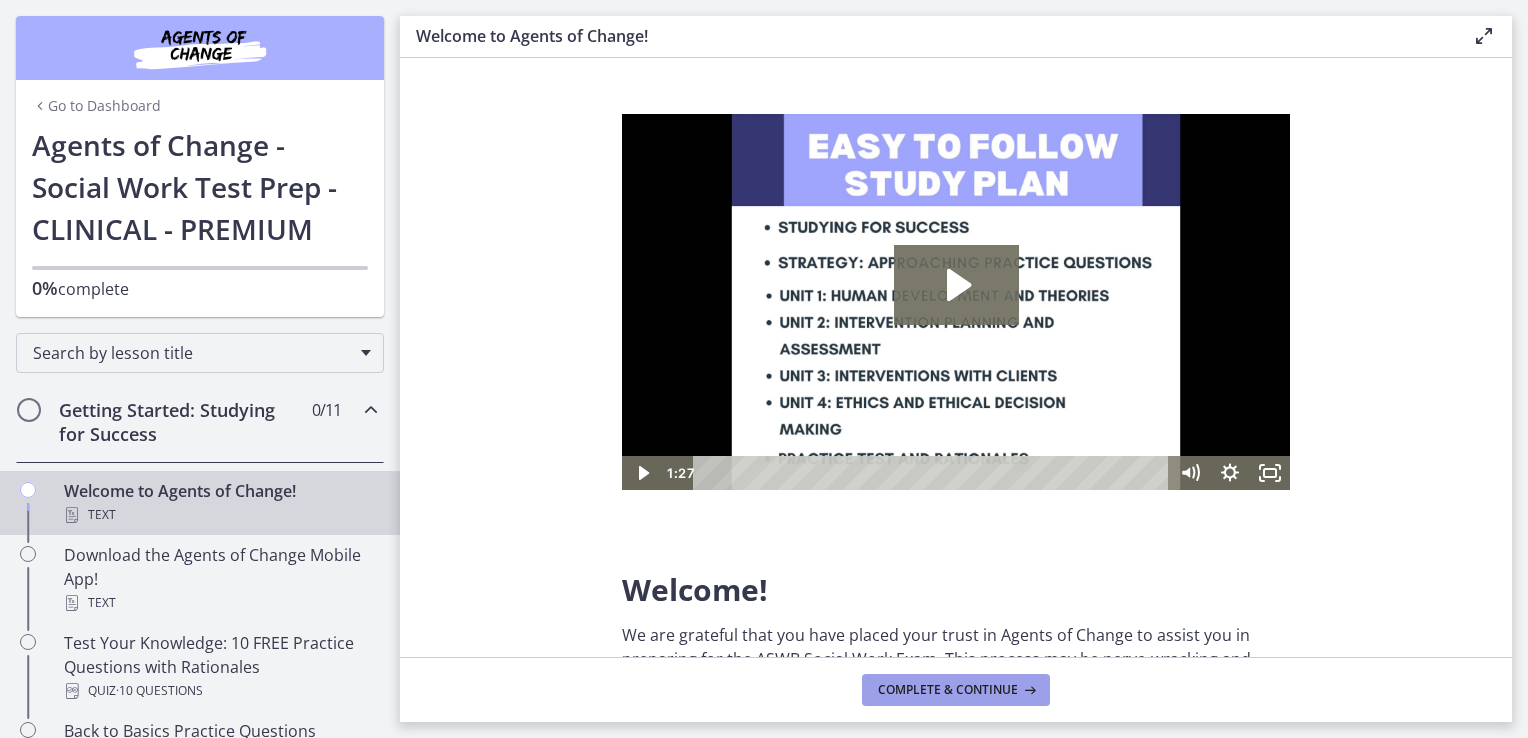 click on "Complete & continue" at bounding box center [948, 690] 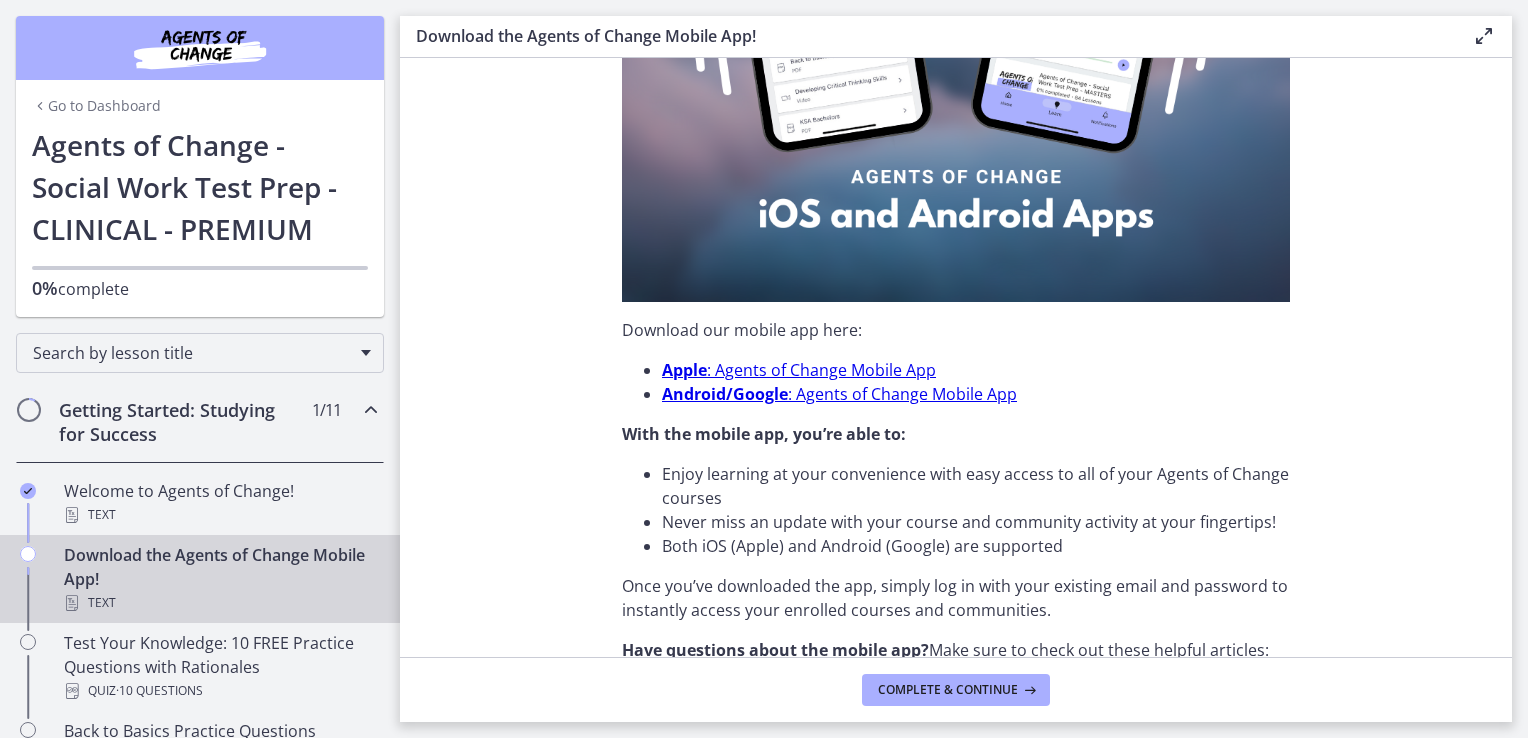 scroll, scrollTop: 438, scrollLeft: 0, axis: vertical 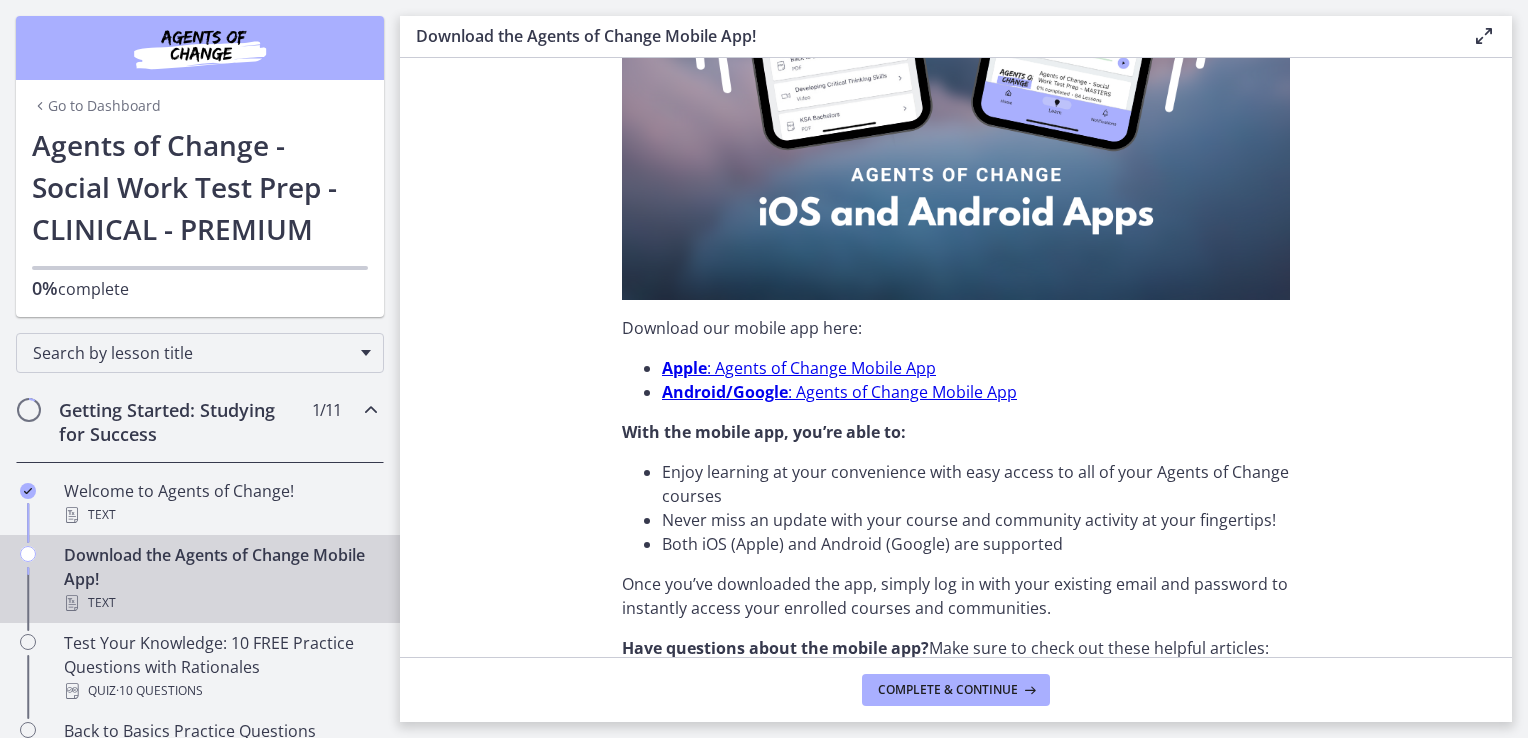 click on "Download the Agents of Change Mobile App!
Enable fullscreen
Did you know that Agents of Change has a  mobile app for both  Apple  and  Android  phones ?
Download our mobile app here:
Apple : Agents of Change Mobile App
Android/Google : Agents of Change Mobile App
With the mobile app, you’re able to:
Enjoy learning at your convenience with easy access to all of your Agents of Change courses
Never miss an update with your course and community activity at your fingertips!
Both iOS (Apple) and Android (Google) are supported
Once you’ve downloaded the app, simply log in with your existing email and password to instantly access your enrolled courses and communities.
Have questions about the mobile app?  Make sure to check out these helpful articles:" at bounding box center (964, 369) 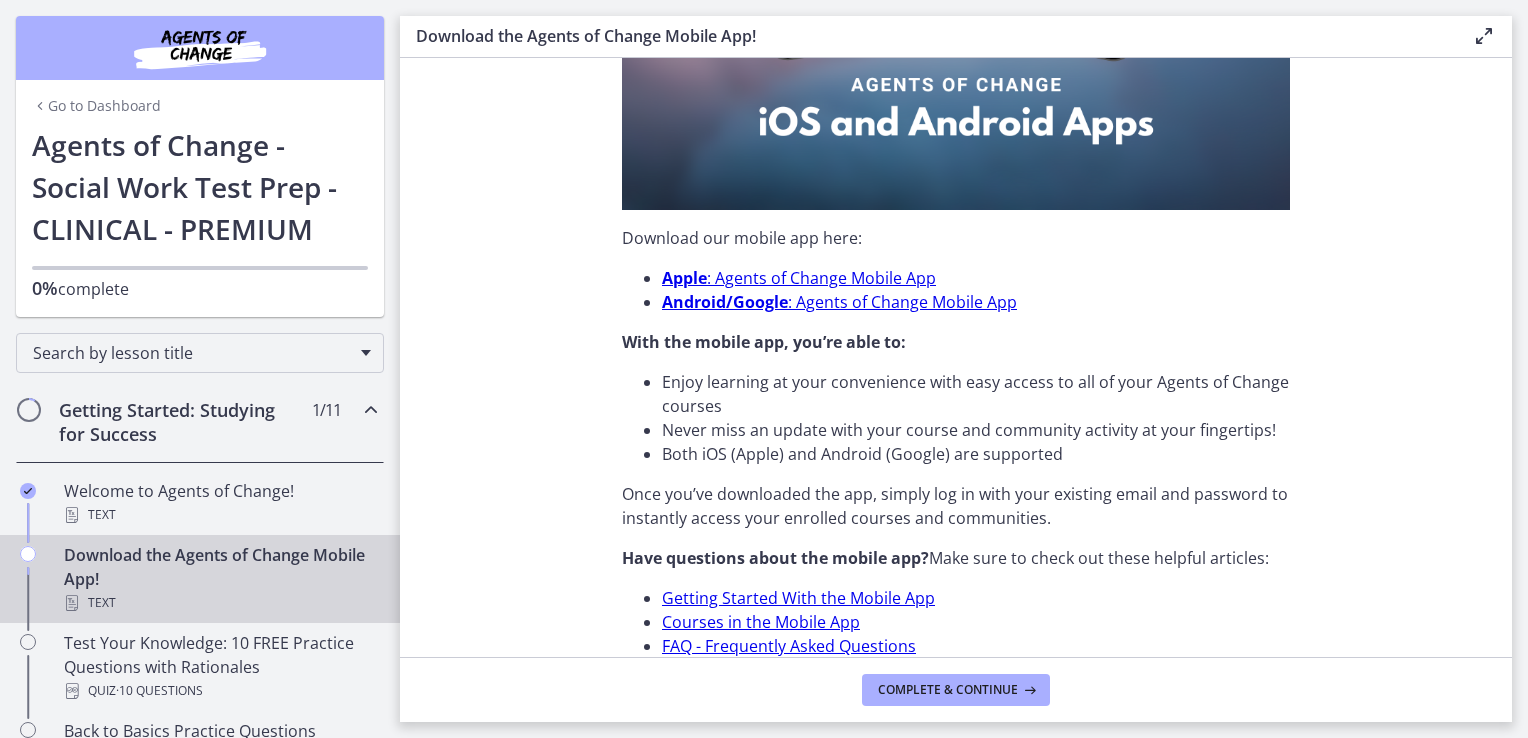 scroll, scrollTop: 624, scrollLeft: 0, axis: vertical 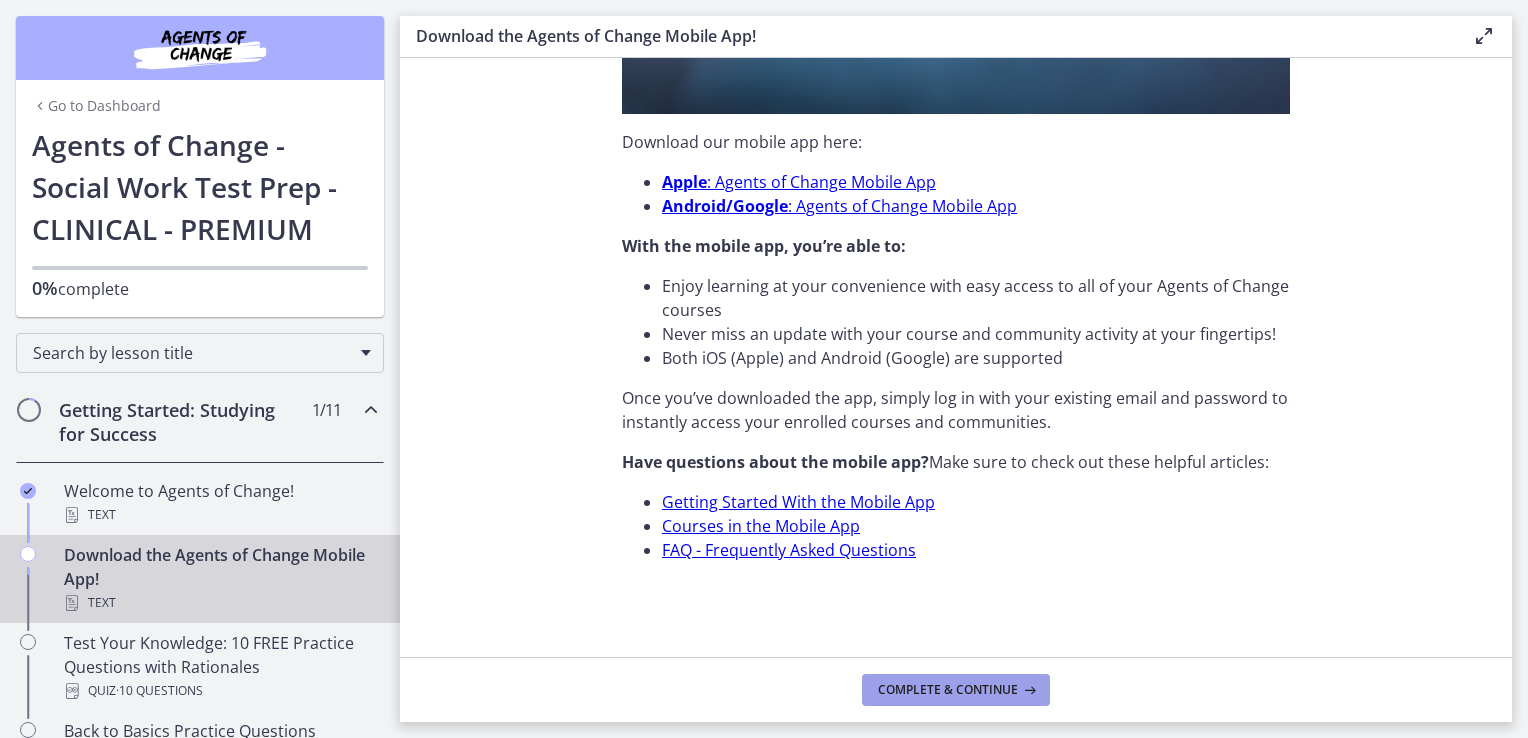 click on "Complete & continue" at bounding box center (948, 690) 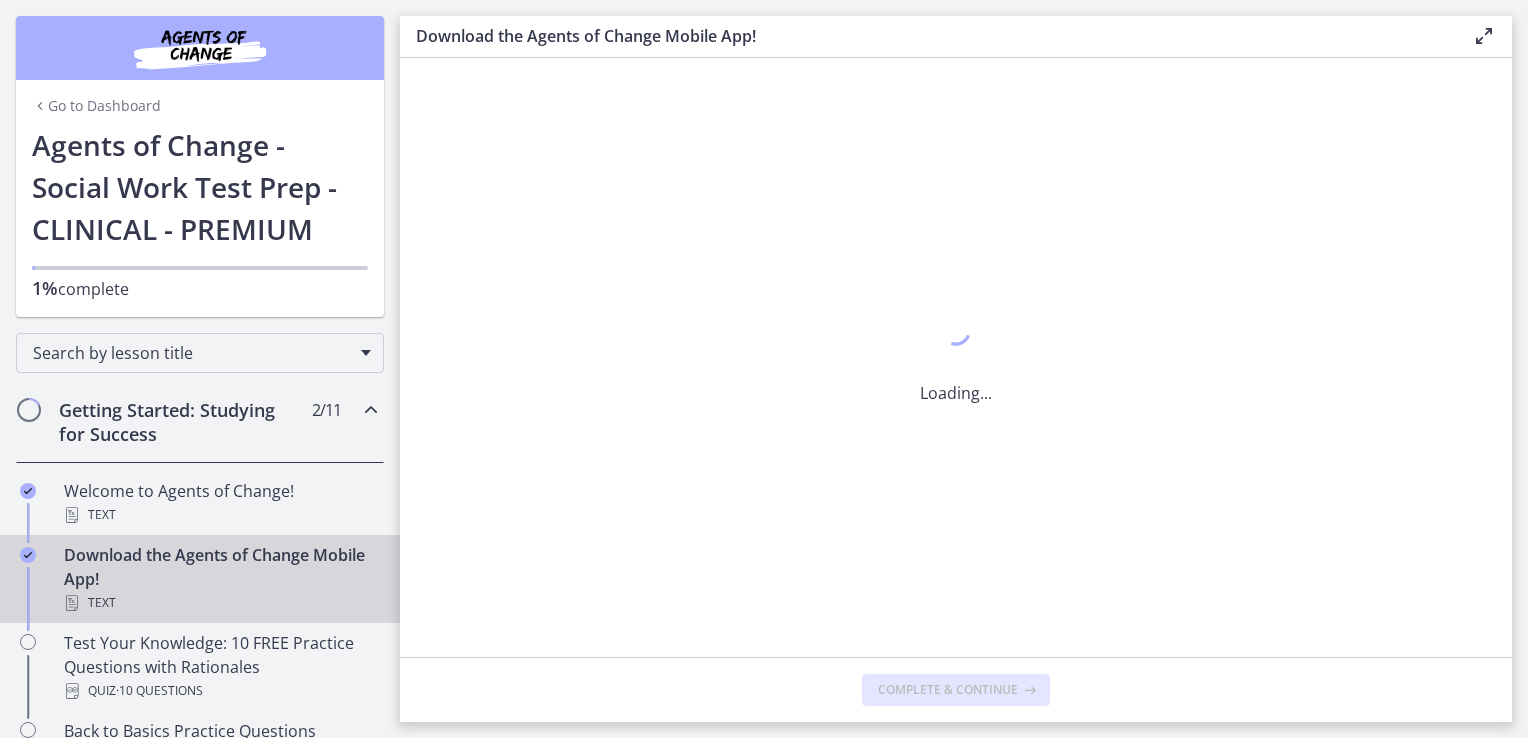 scroll, scrollTop: 0, scrollLeft: 0, axis: both 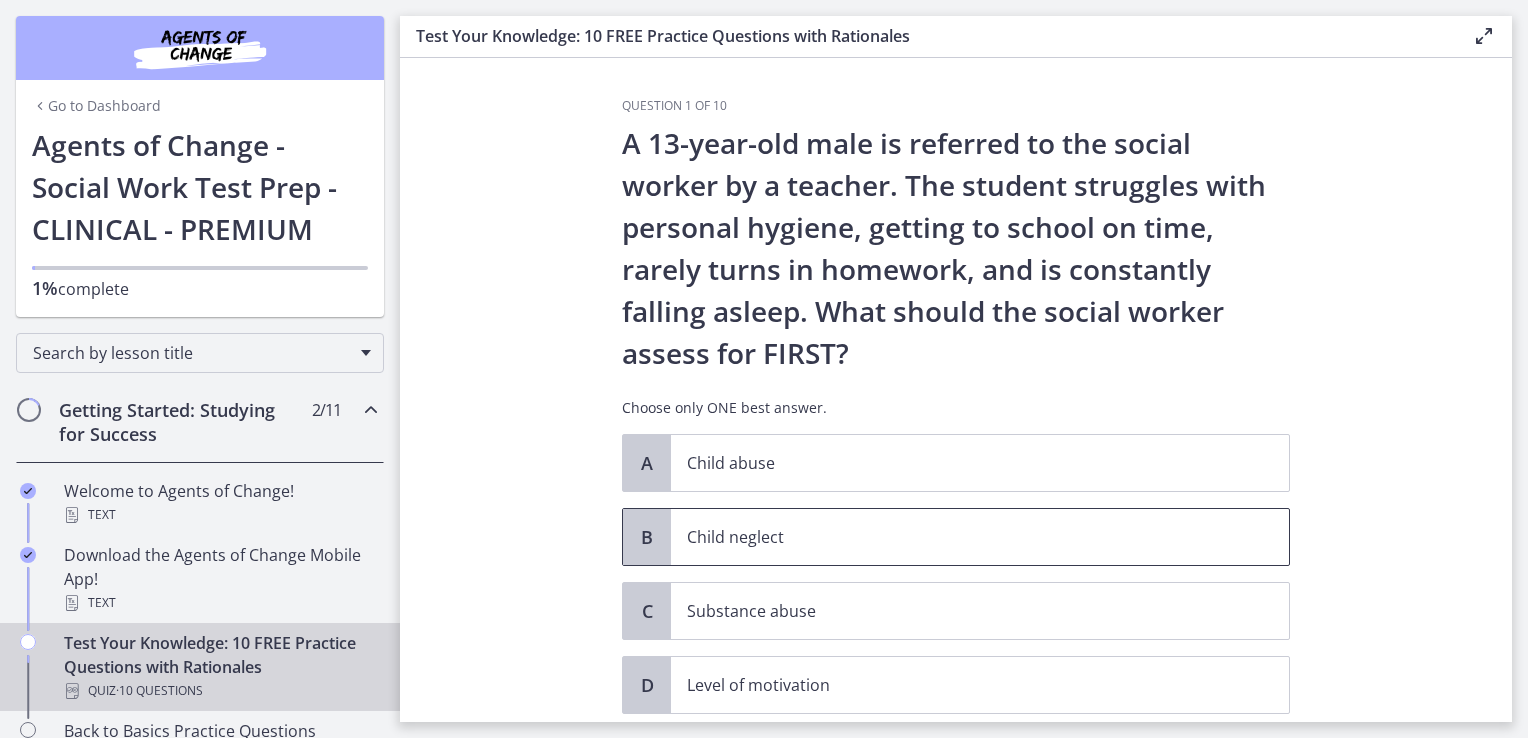 click on "Child neglect" at bounding box center (980, 537) 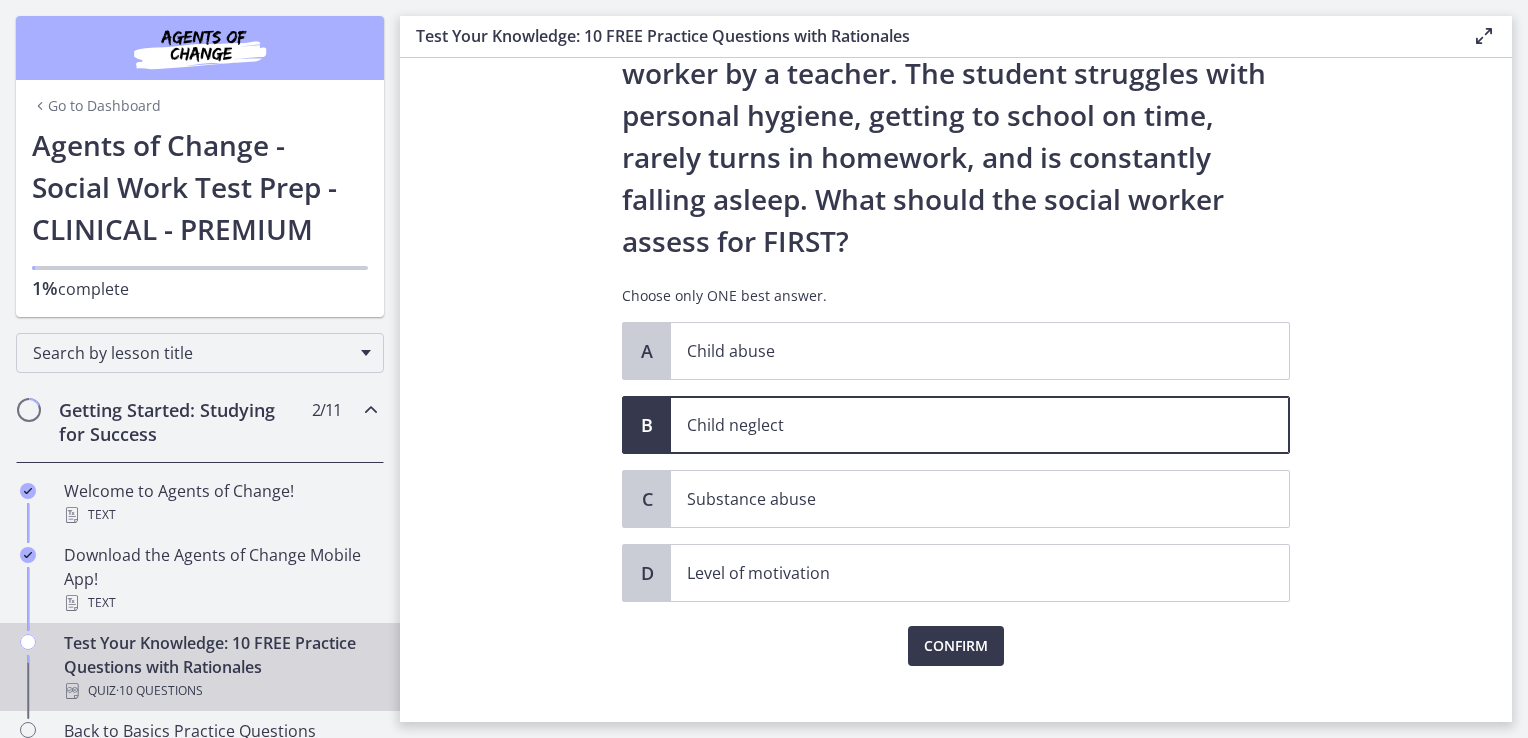 scroll, scrollTop: 133, scrollLeft: 0, axis: vertical 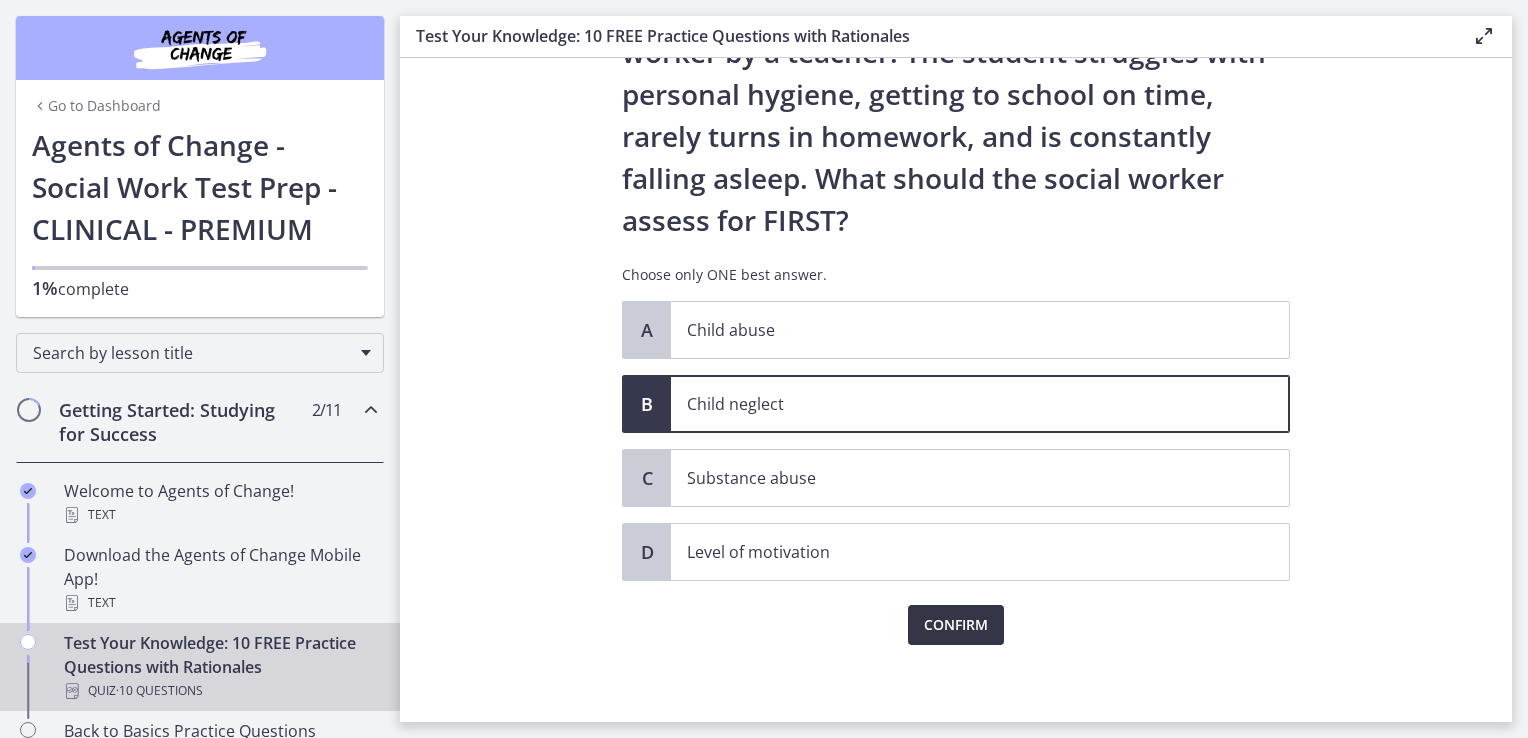 click on "Confirm" at bounding box center (956, 625) 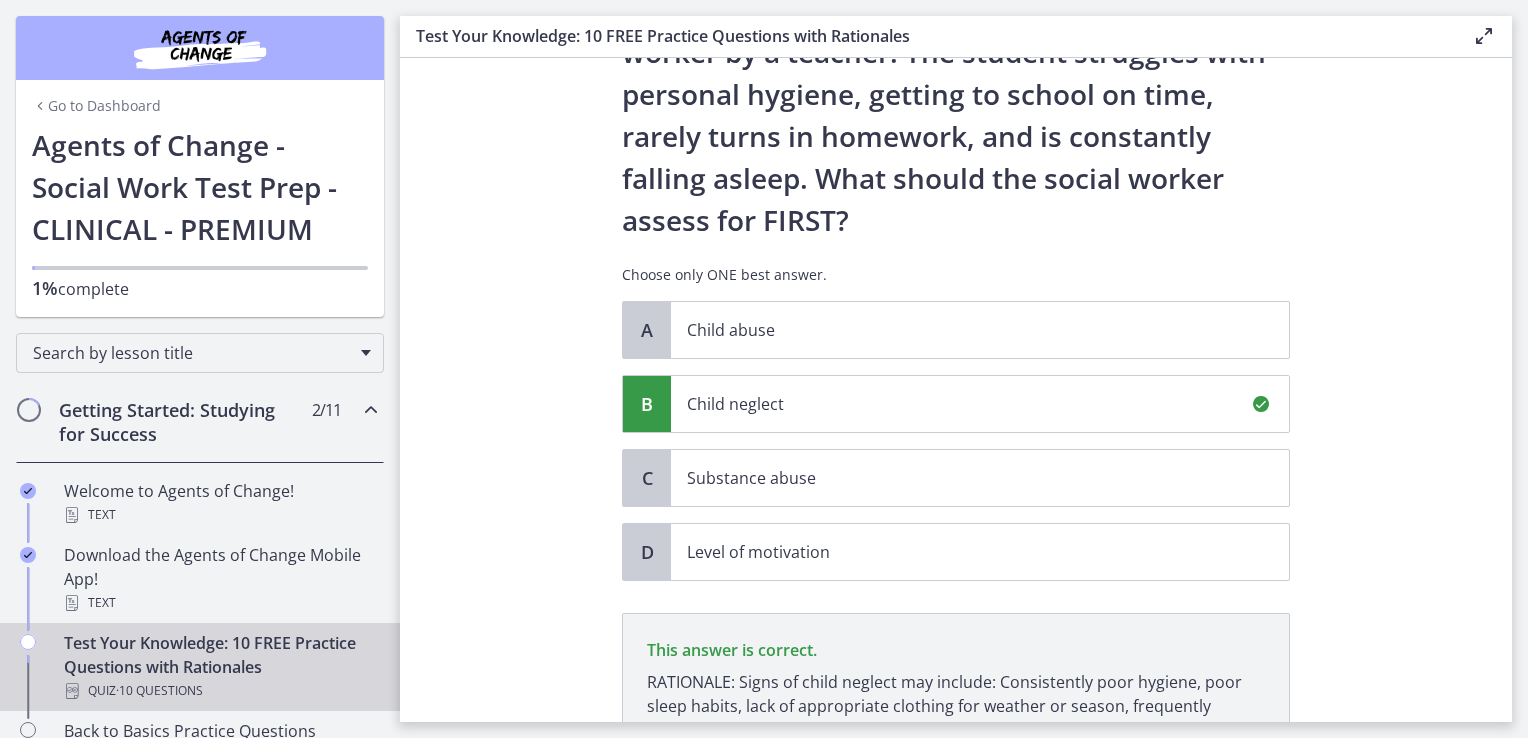 scroll, scrollTop: 367, scrollLeft: 0, axis: vertical 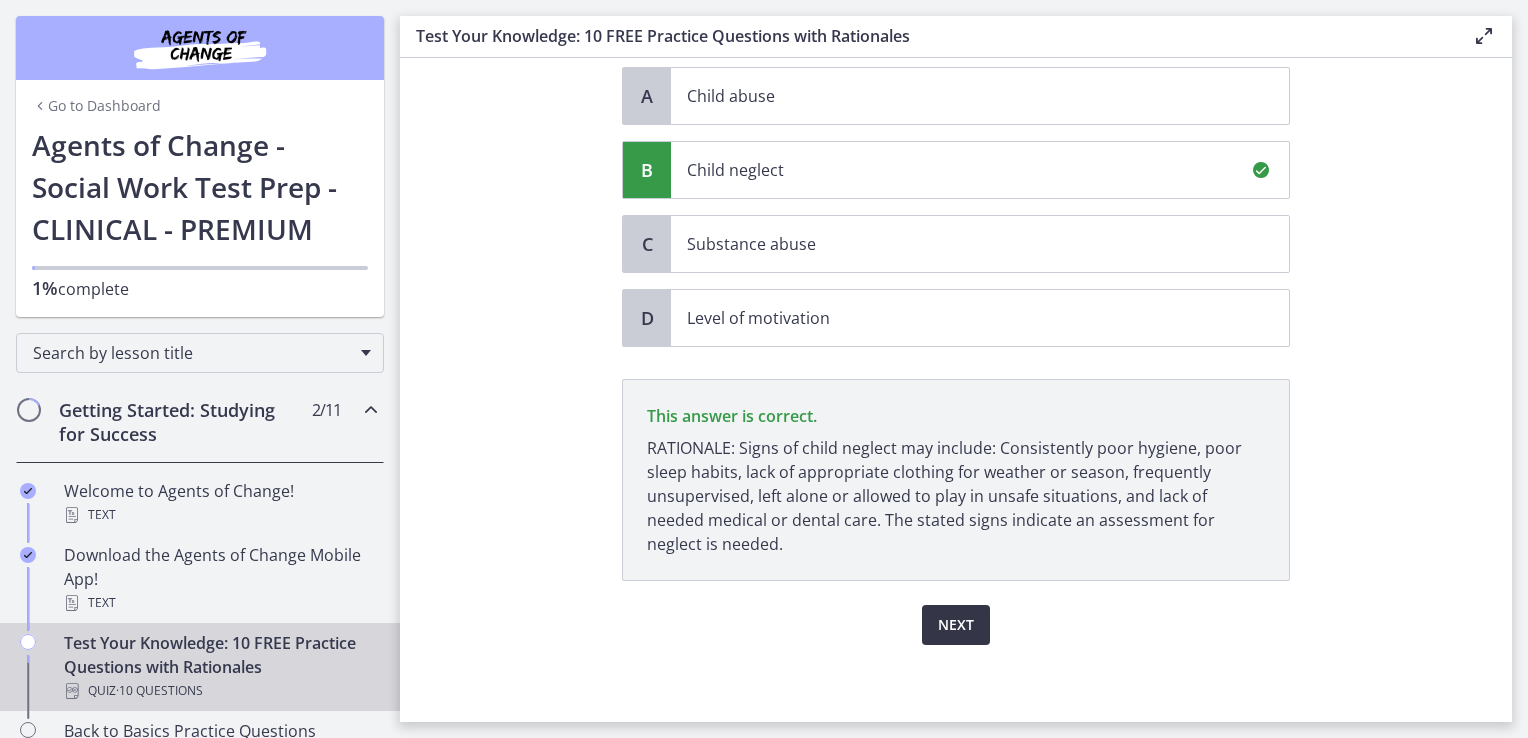 click on "Next" at bounding box center [956, 625] 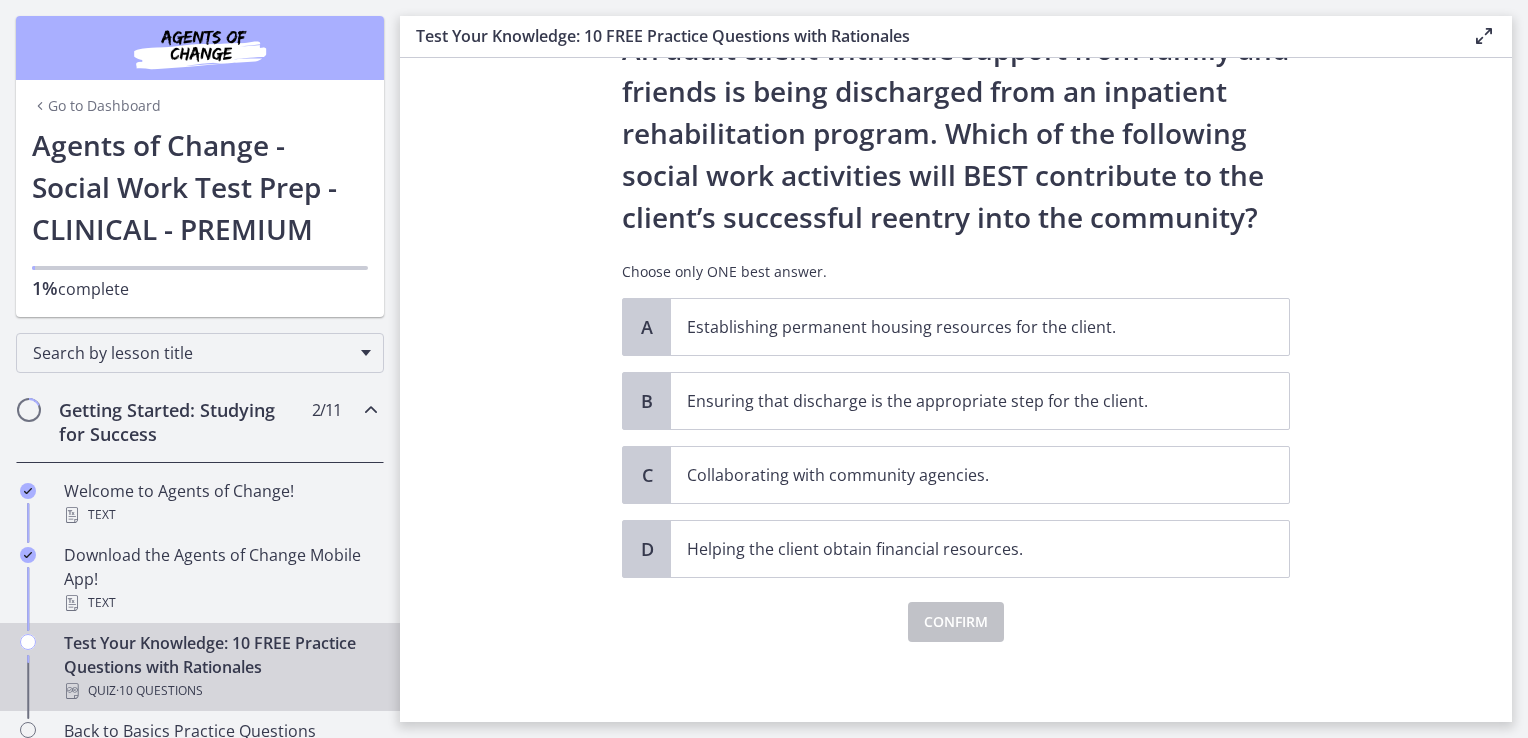 scroll, scrollTop: 0, scrollLeft: 0, axis: both 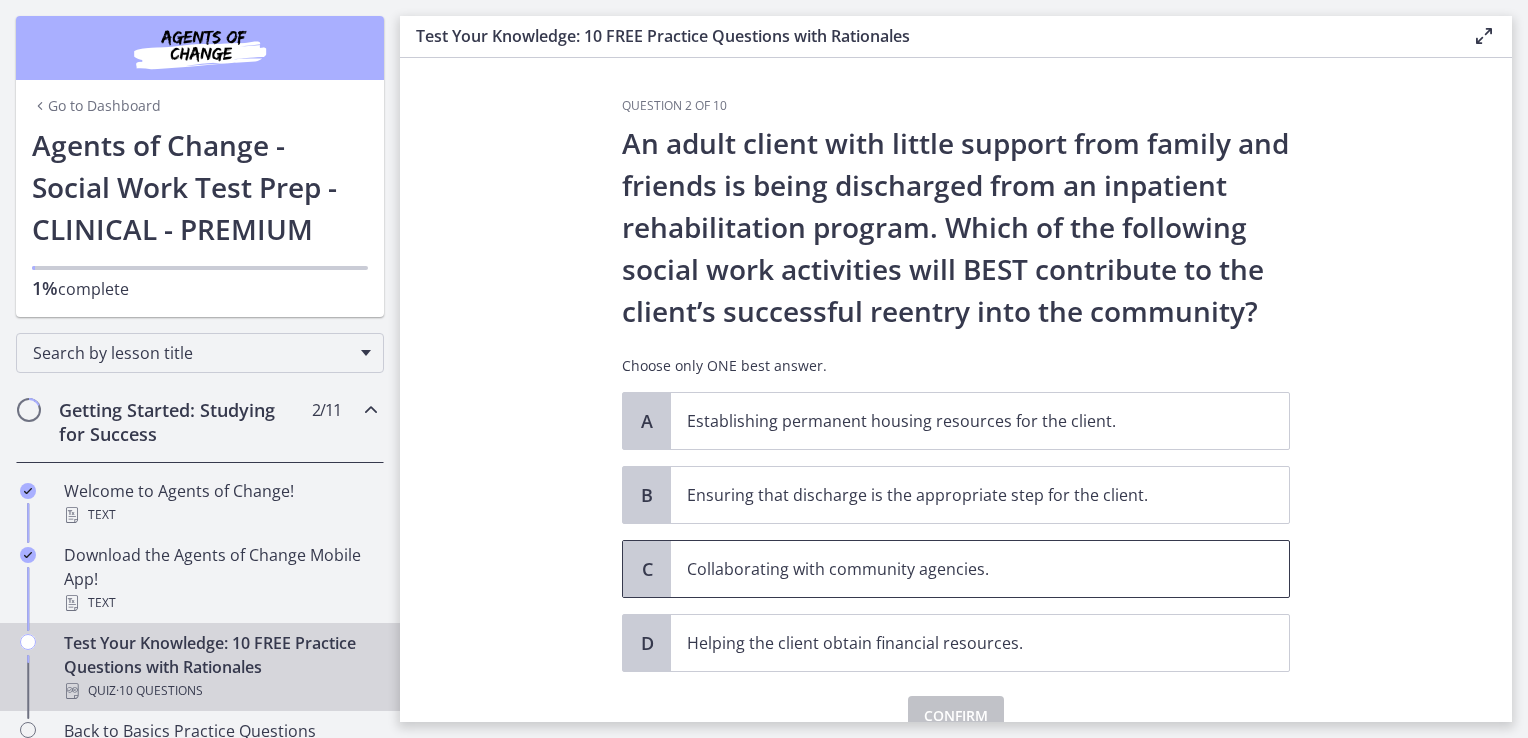 click on "Collaborating with community agencies." at bounding box center (980, 569) 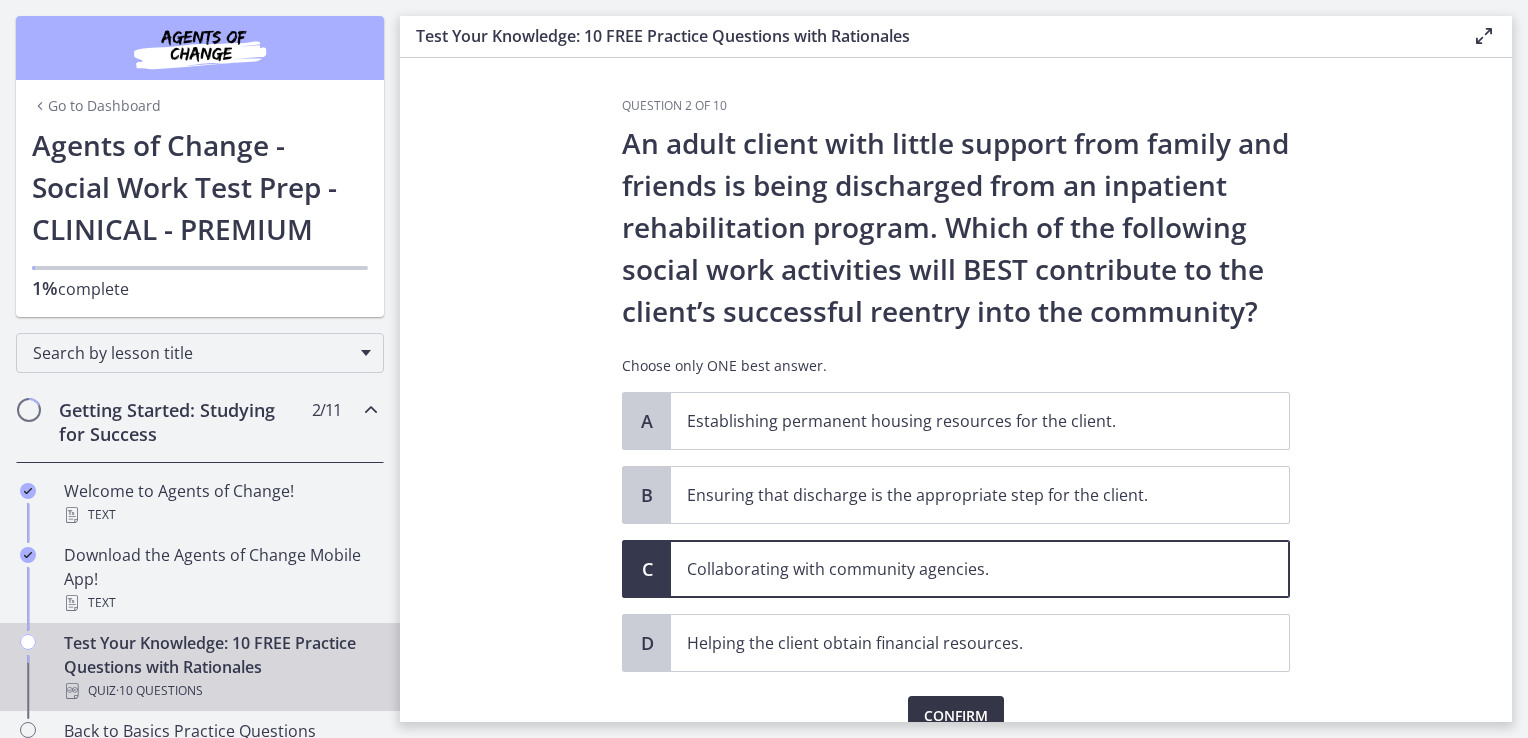 click on "Confirm" at bounding box center [956, 716] 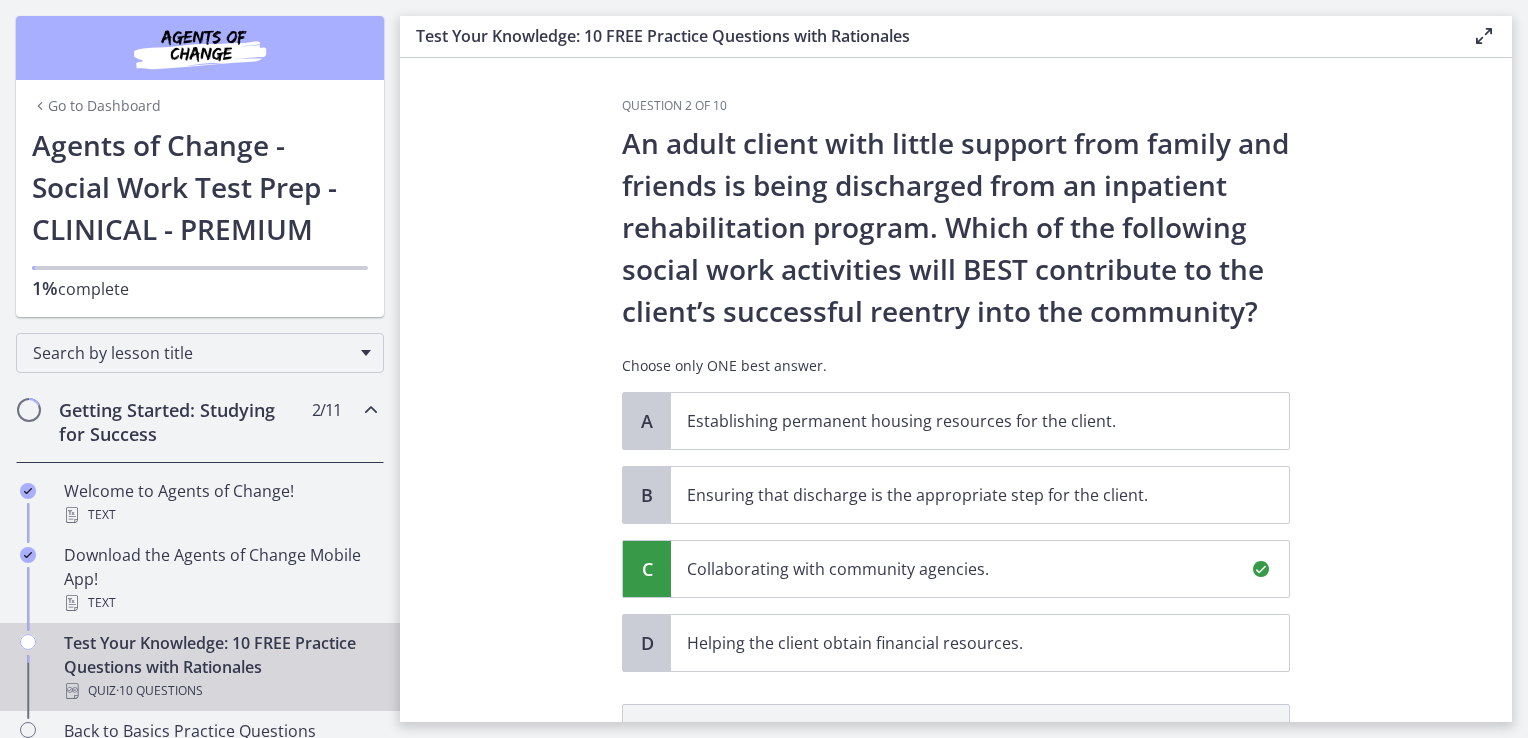 scroll, scrollTop: 325, scrollLeft: 0, axis: vertical 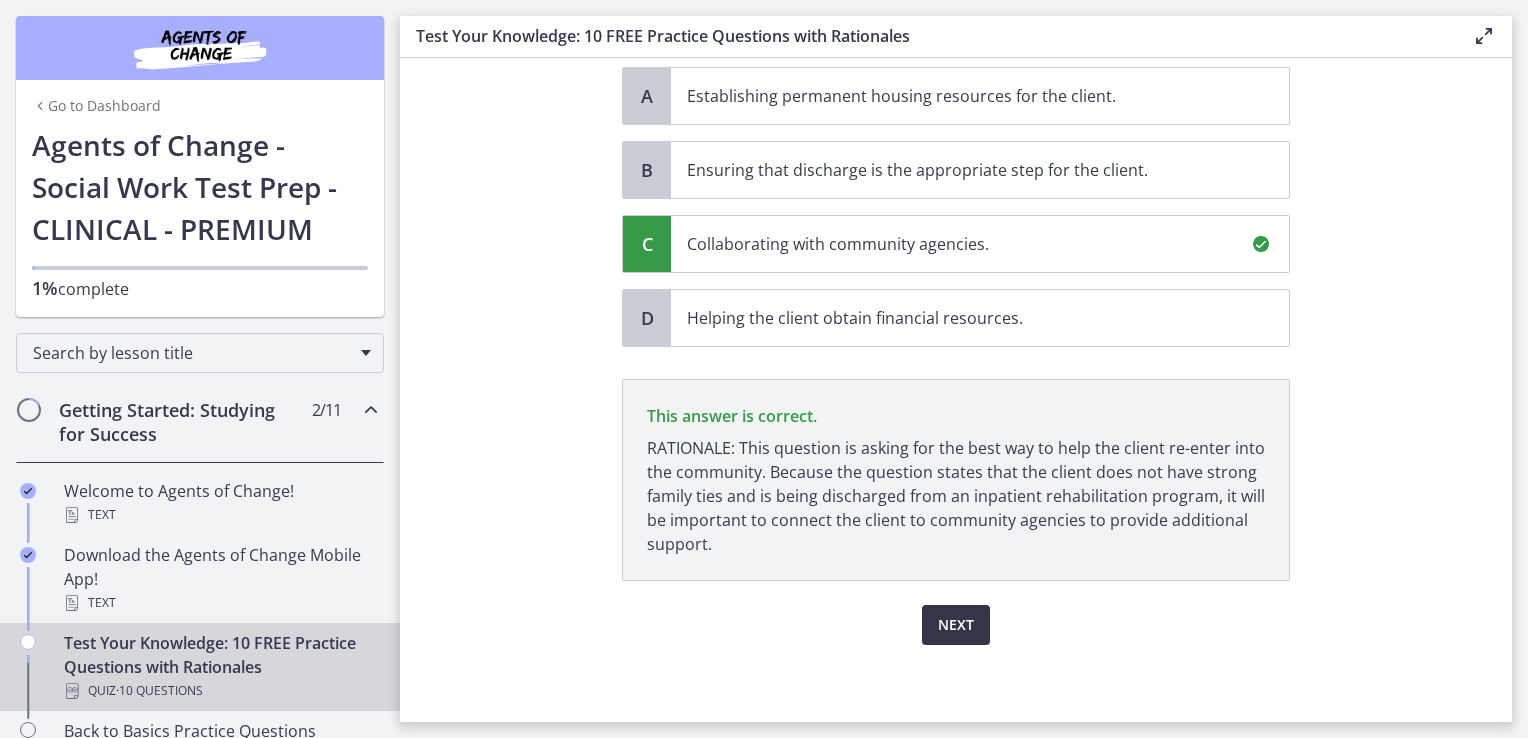 click on "Next" at bounding box center (956, 625) 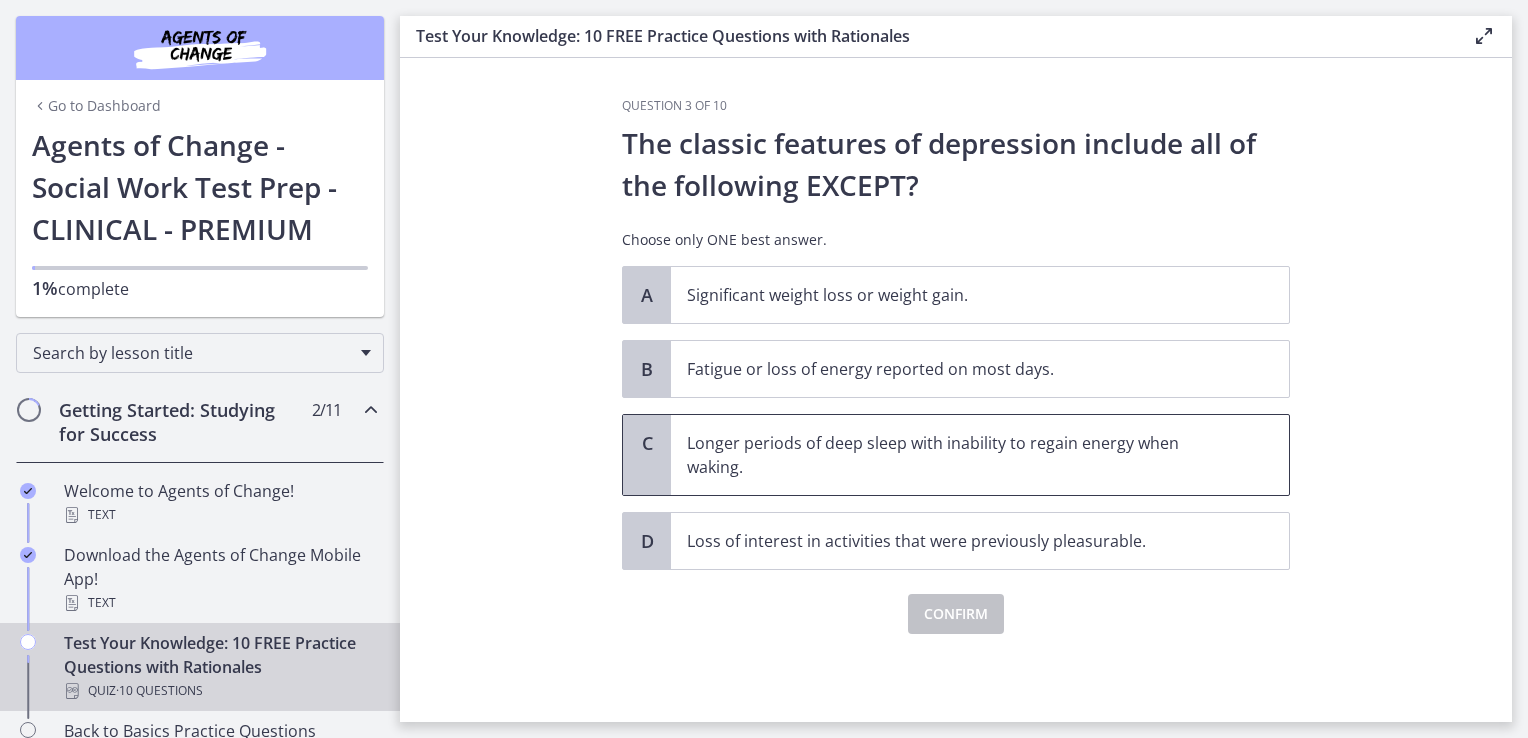 click on "Longer periods of deep sleep with inability to regain energy when waking." at bounding box center [960, 455] 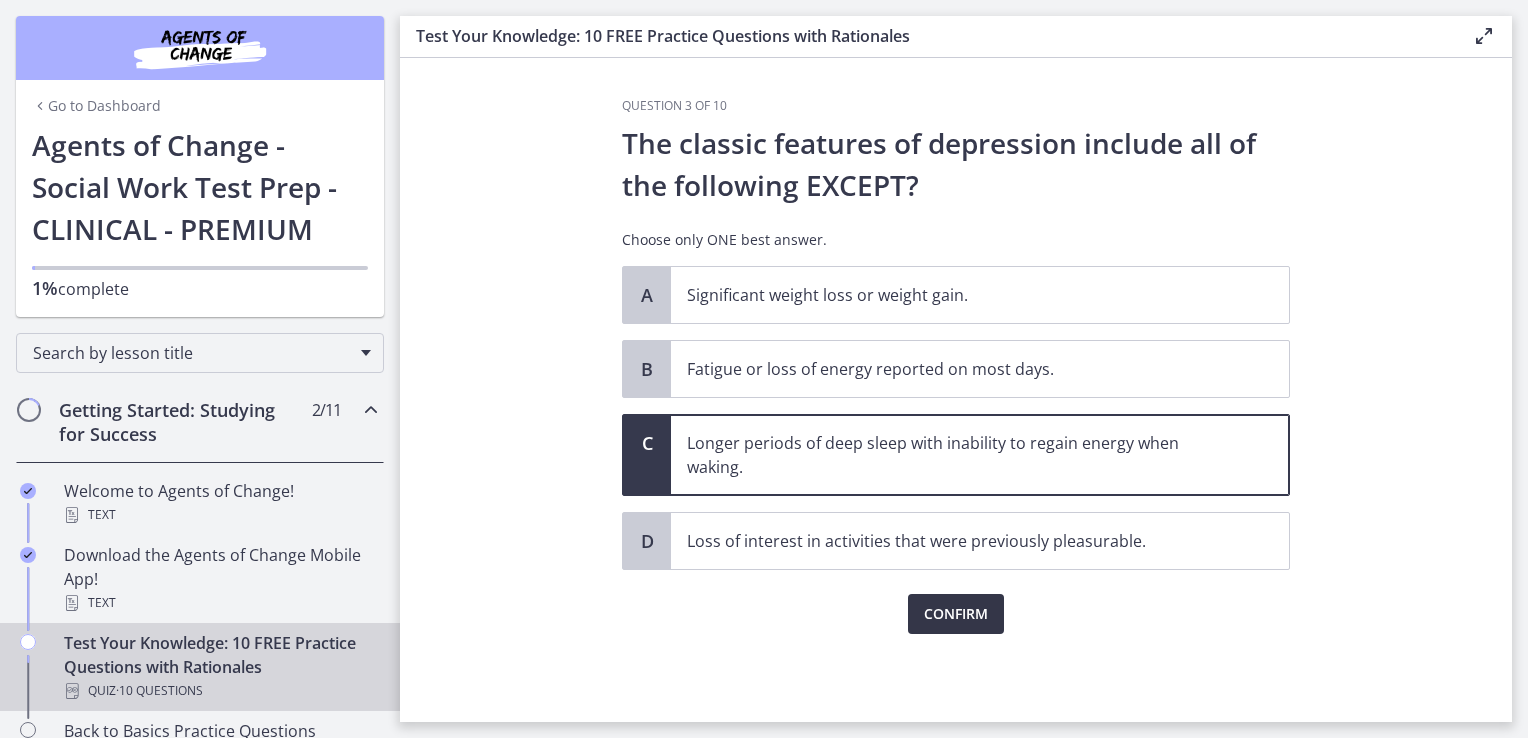 click on "Confirm" at bounding box center (956, 614) 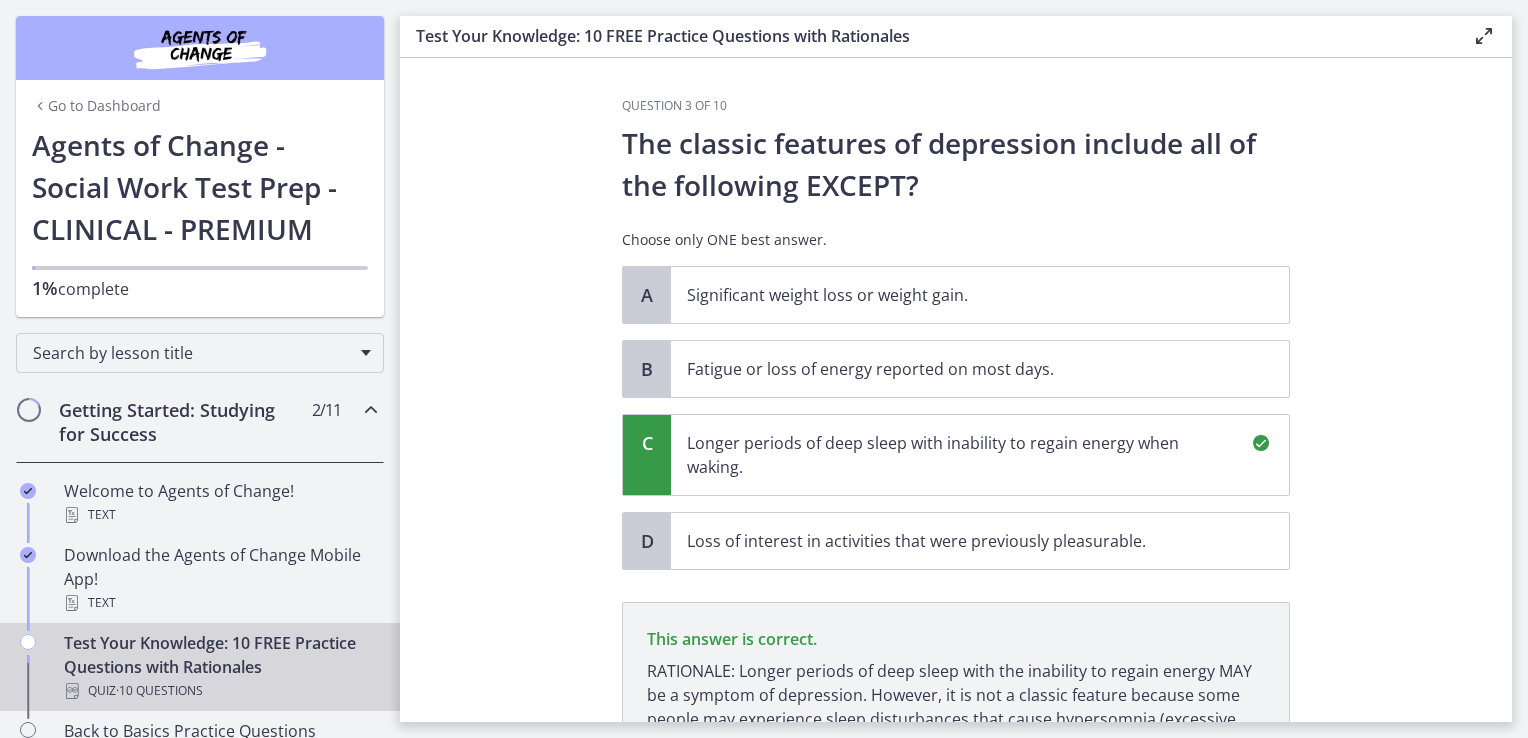 scroll, scrollTop: 223, scrollLeft: 0, axis: vertical 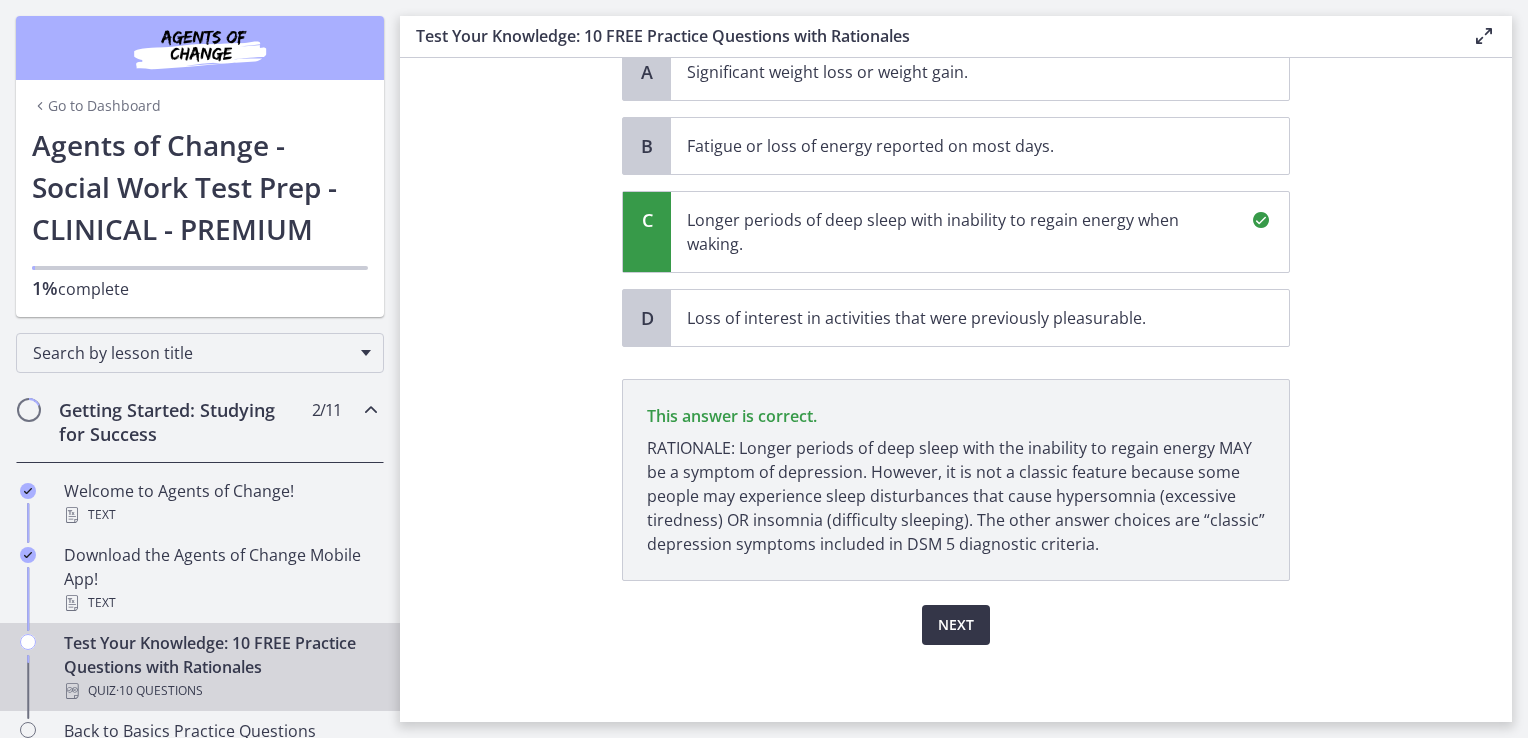 click on "Next" at bounding box center (956, 625) 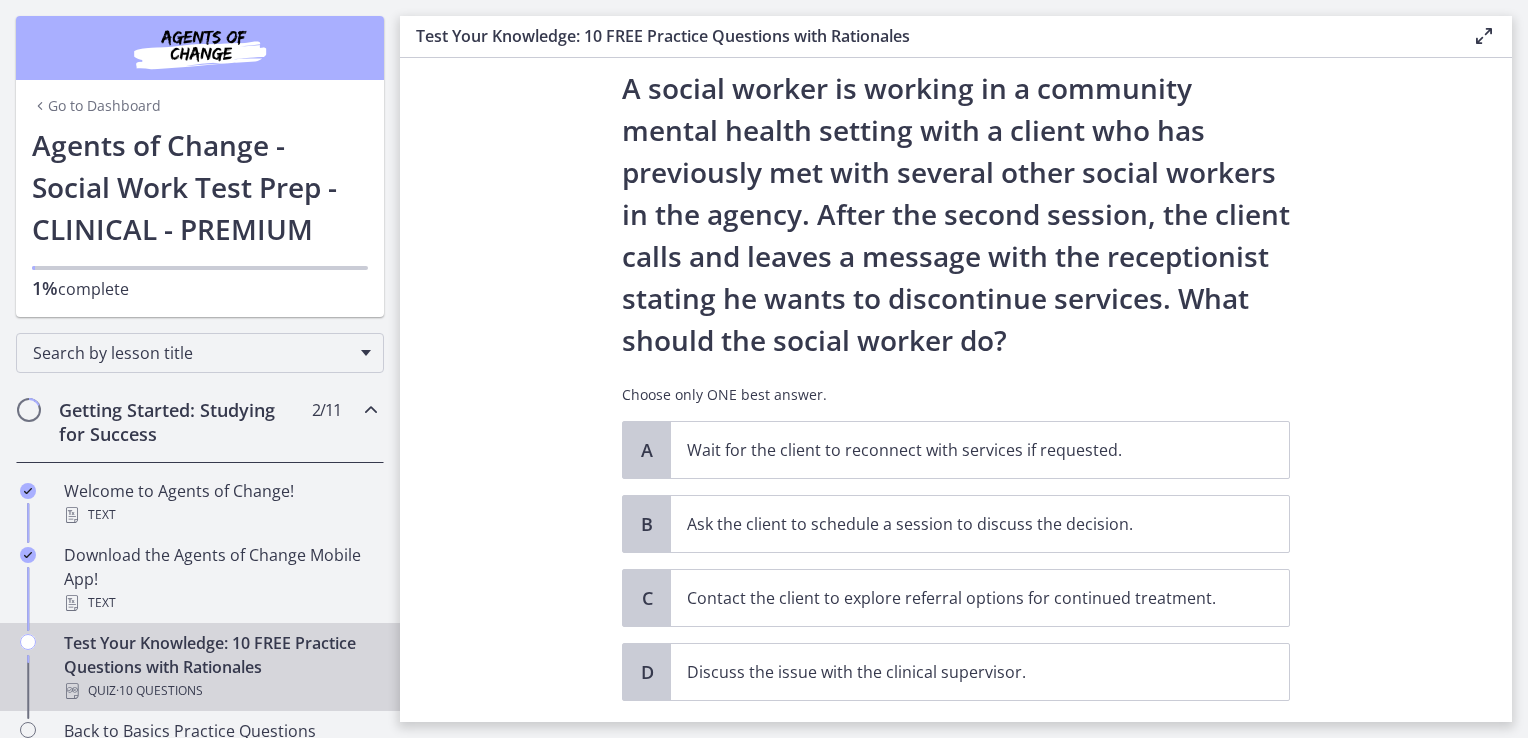 scroll, scrollTop: 56, scrollLeft: 0, axis: vertical 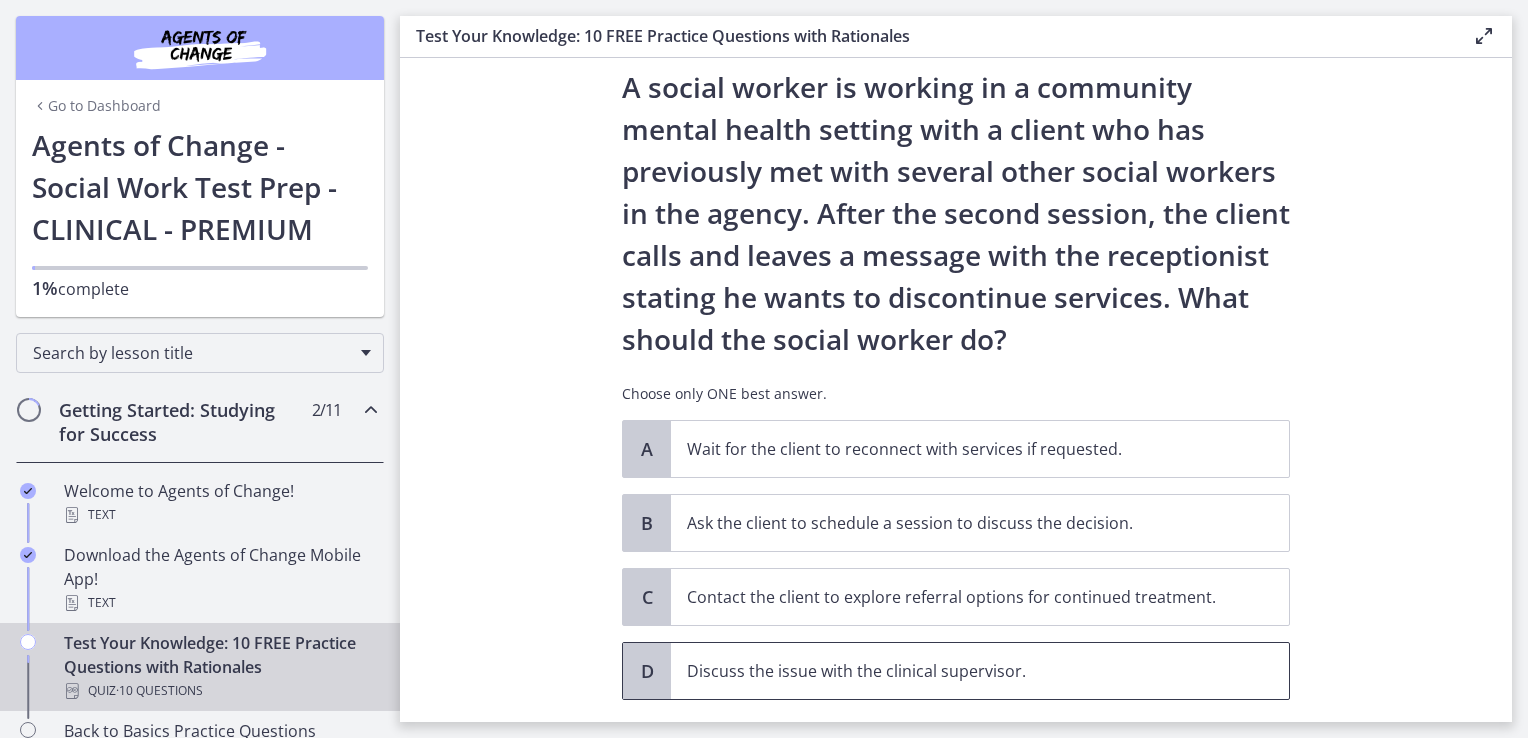 click on "Discuss the issue with the clinical supervisor." at bounding box center [960, 671] 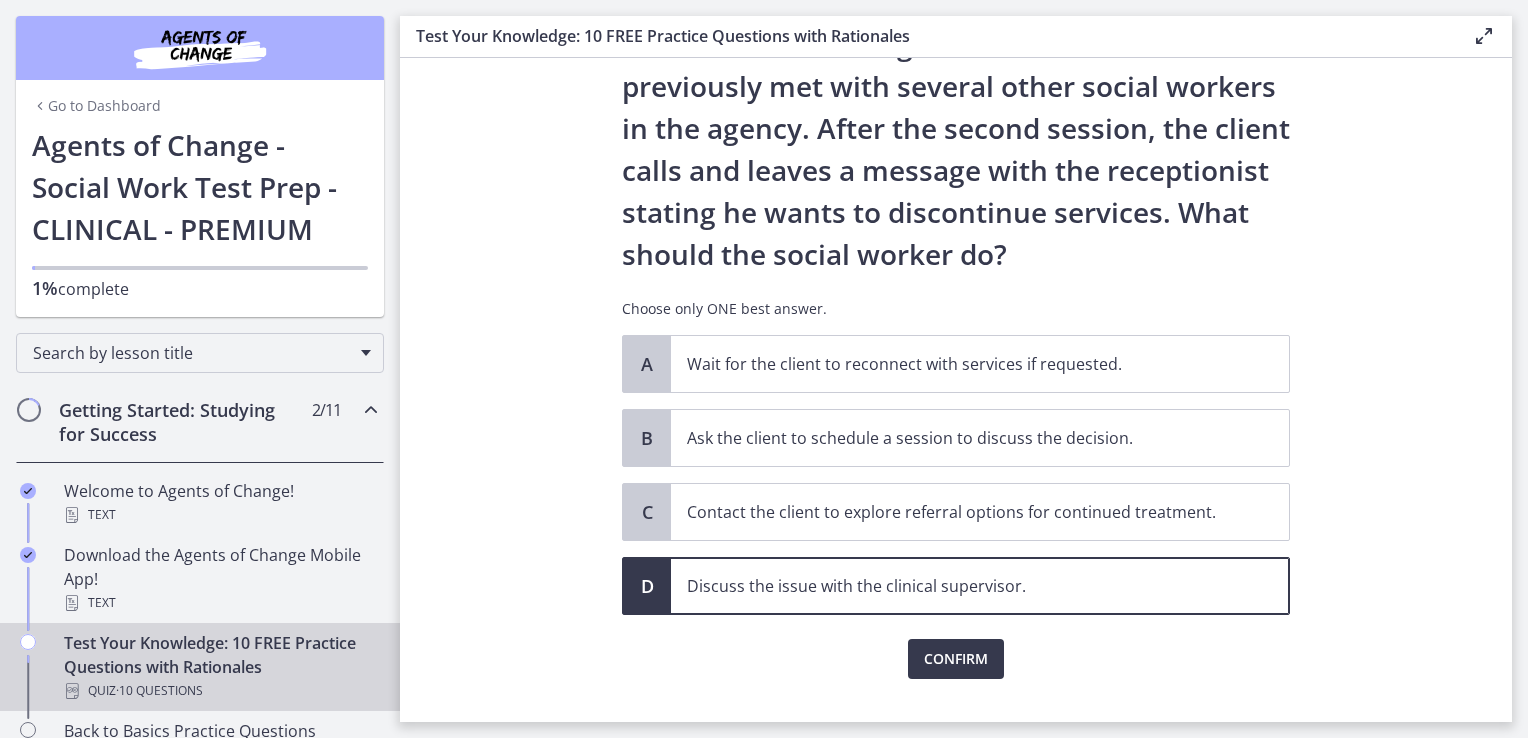 scroll, scrollTop: 176, scrollLeft: 0, axis: vertical 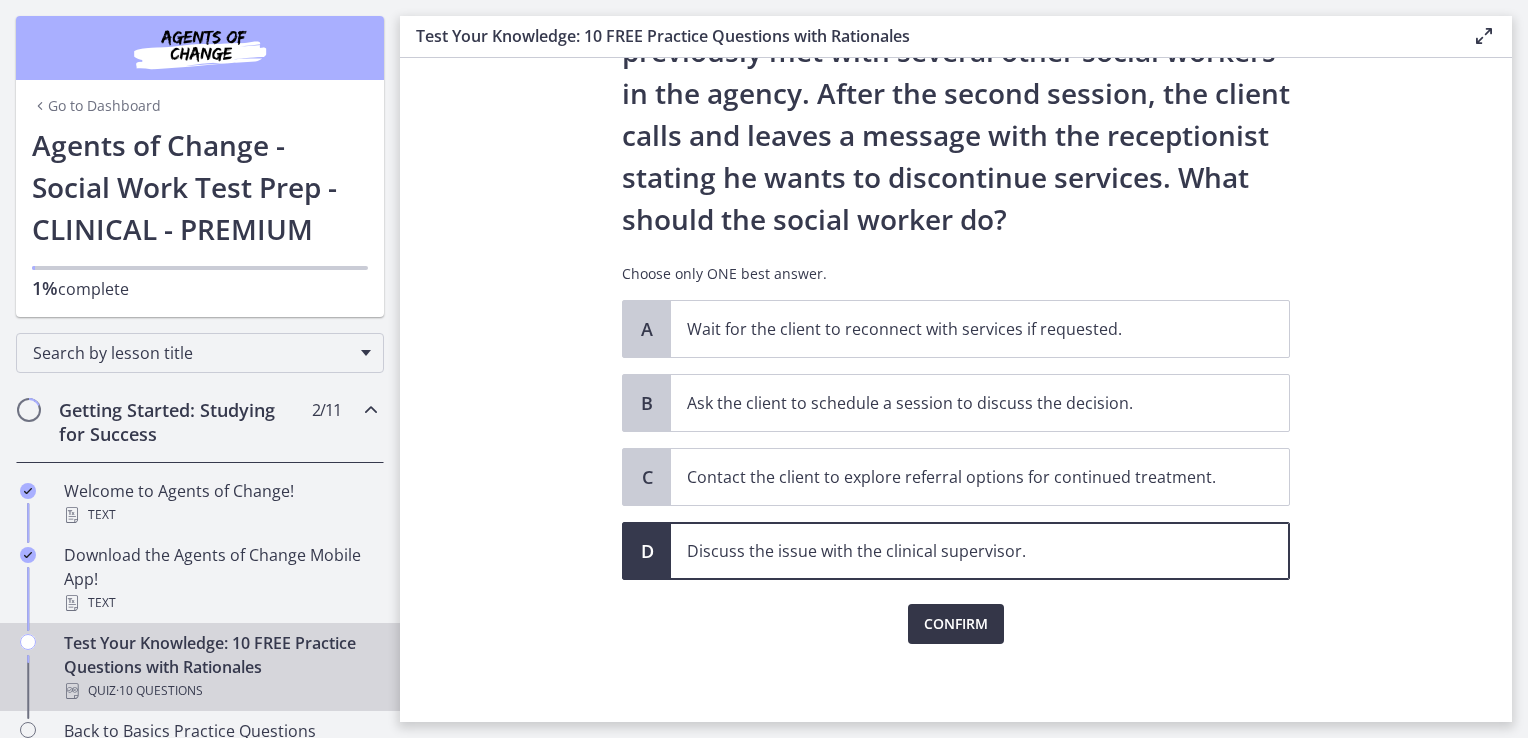 click on "Confirm" at bounding box center [956, 624] 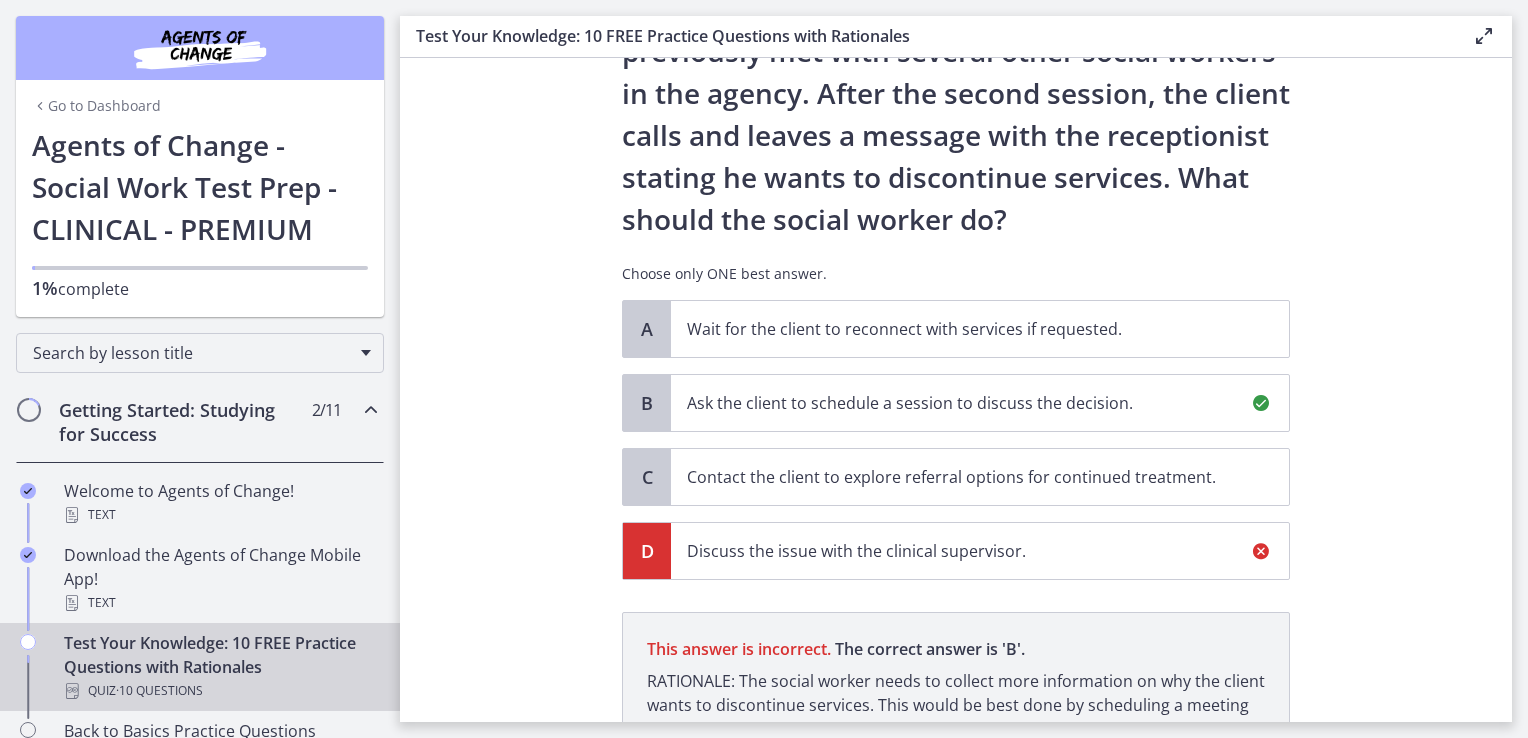 scroll, scrollTop: 409, scrollLeft: 0, axis: vertical 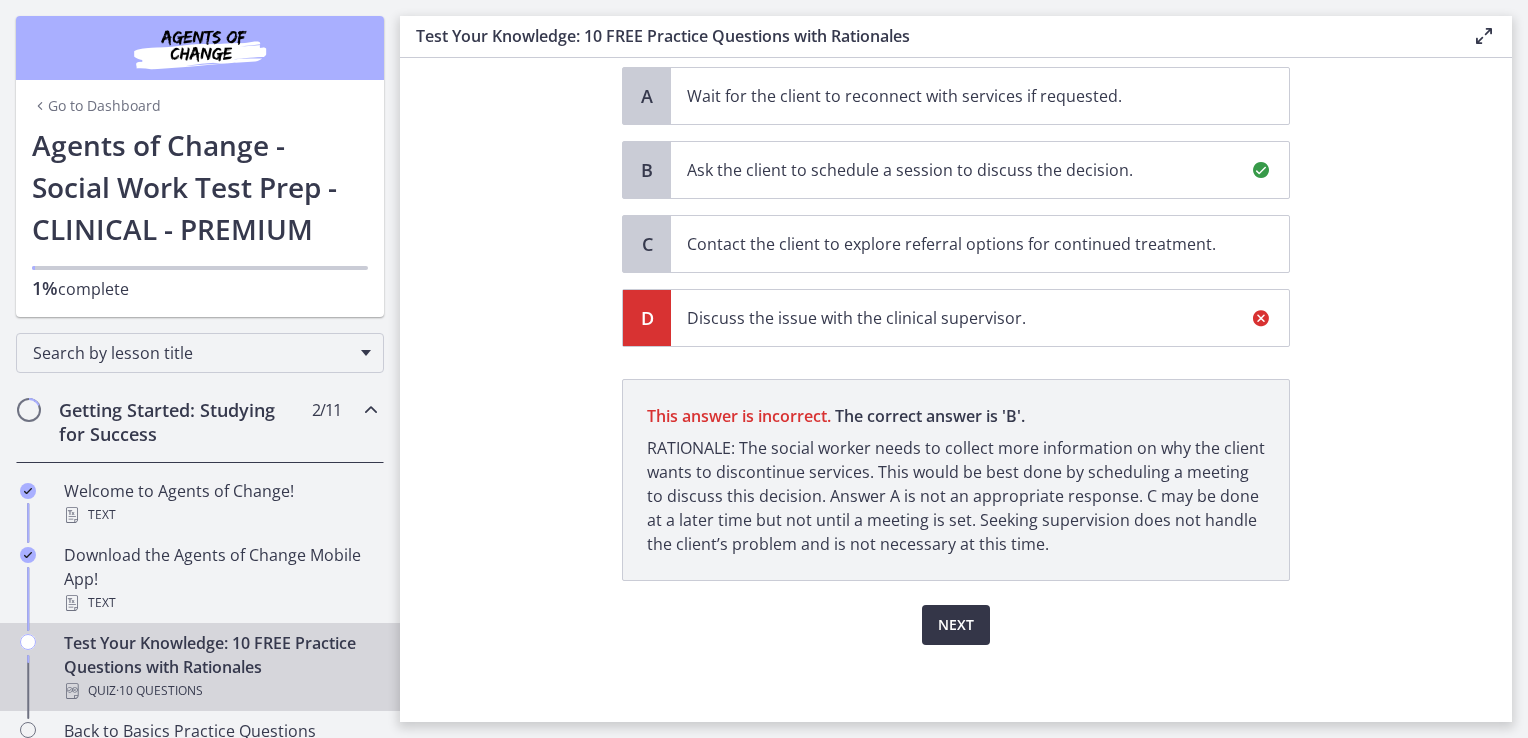 click on "Next" at bounding box center (956, 625) 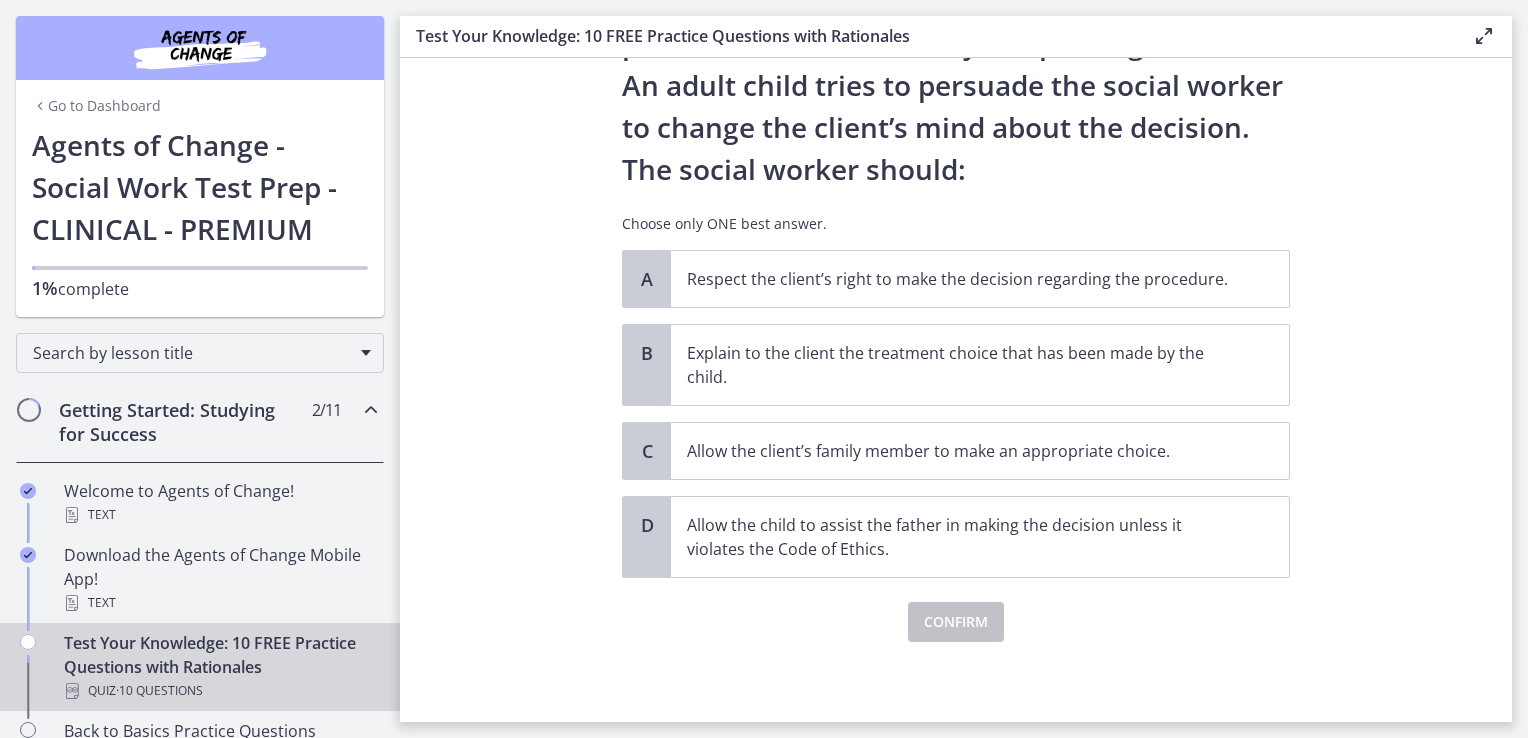 scroll, scrollTop: 0, scrollLeft: 0, axis: both 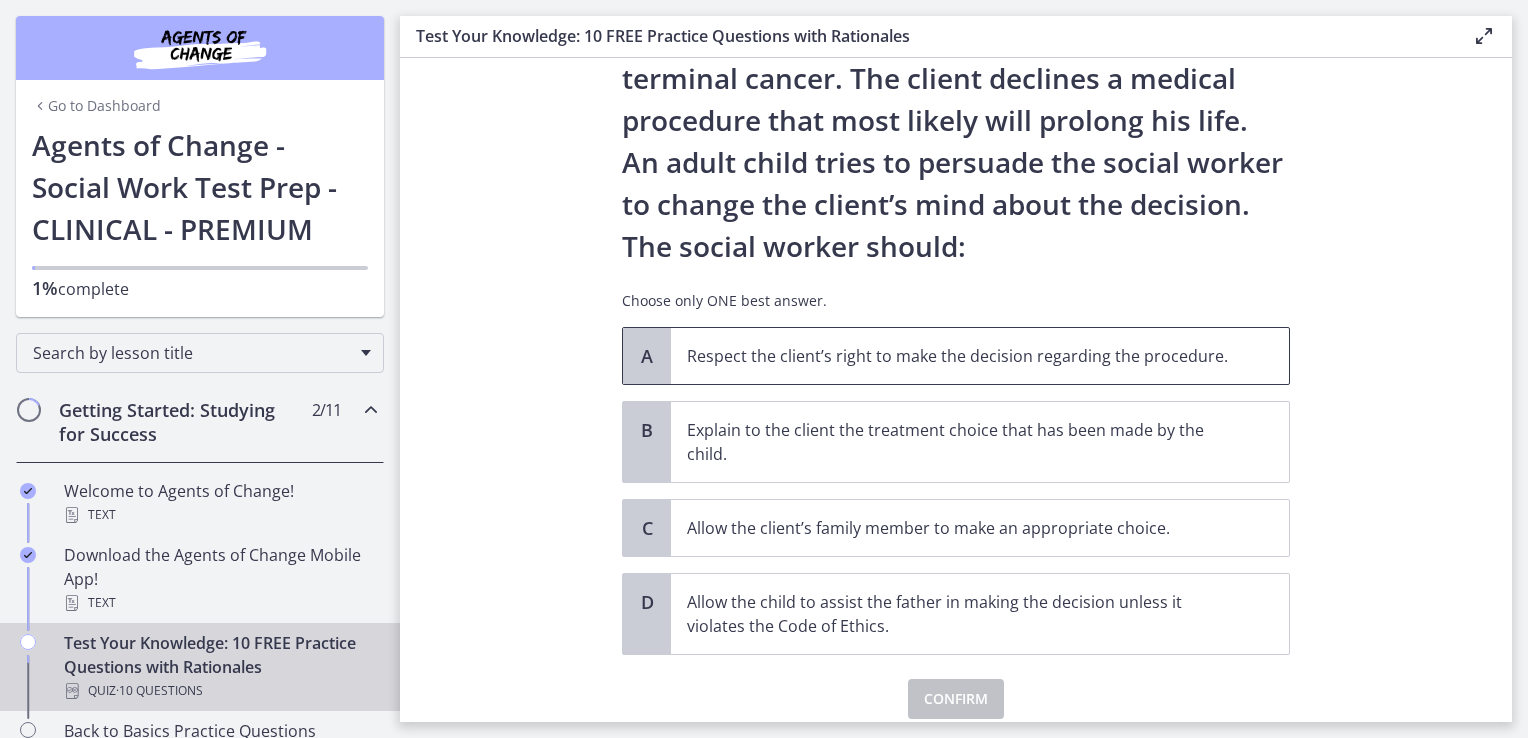click on "Respect the client’s right to make the decision regarding the procedure." at bounding box center [980, 356] 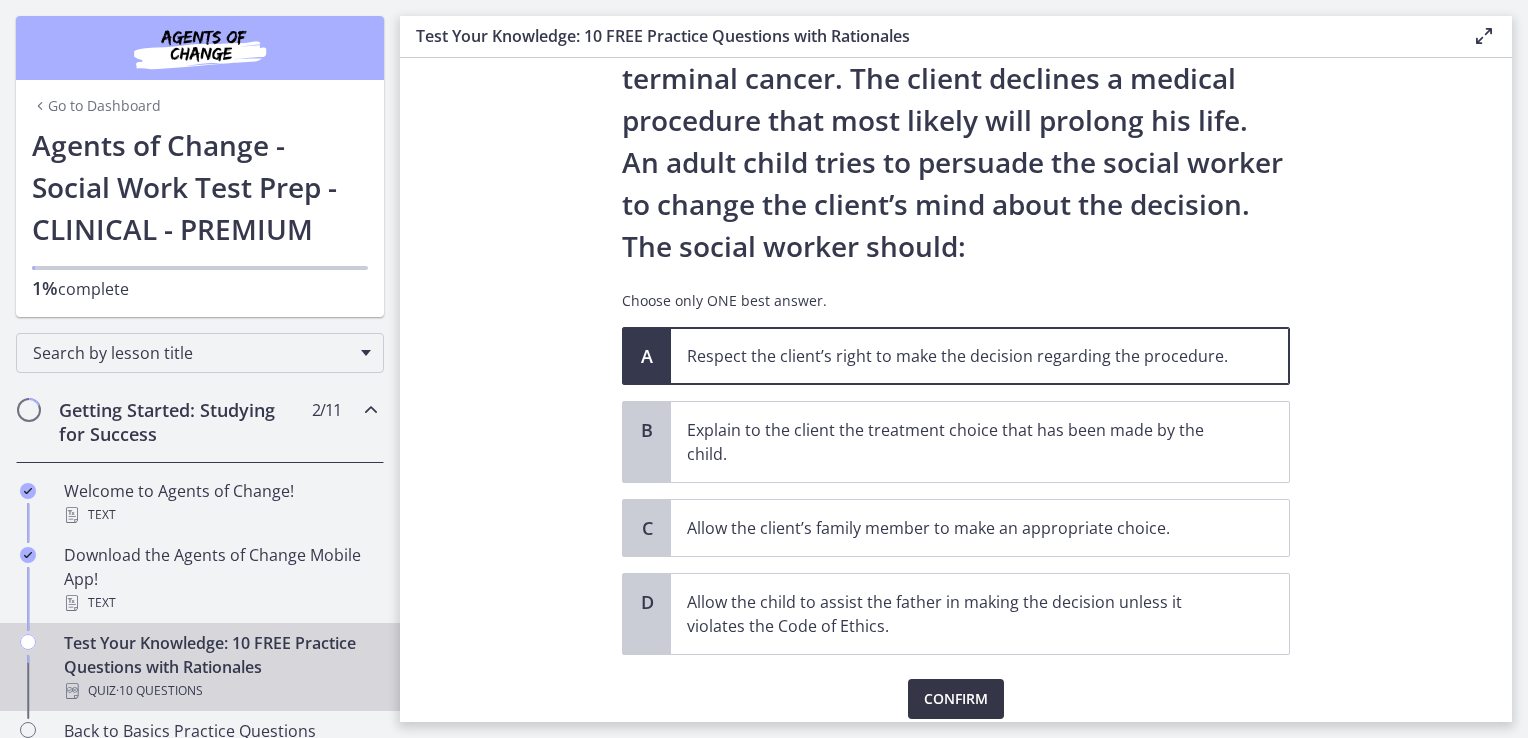 click on "Confirm" at bounding box center [956, 699] 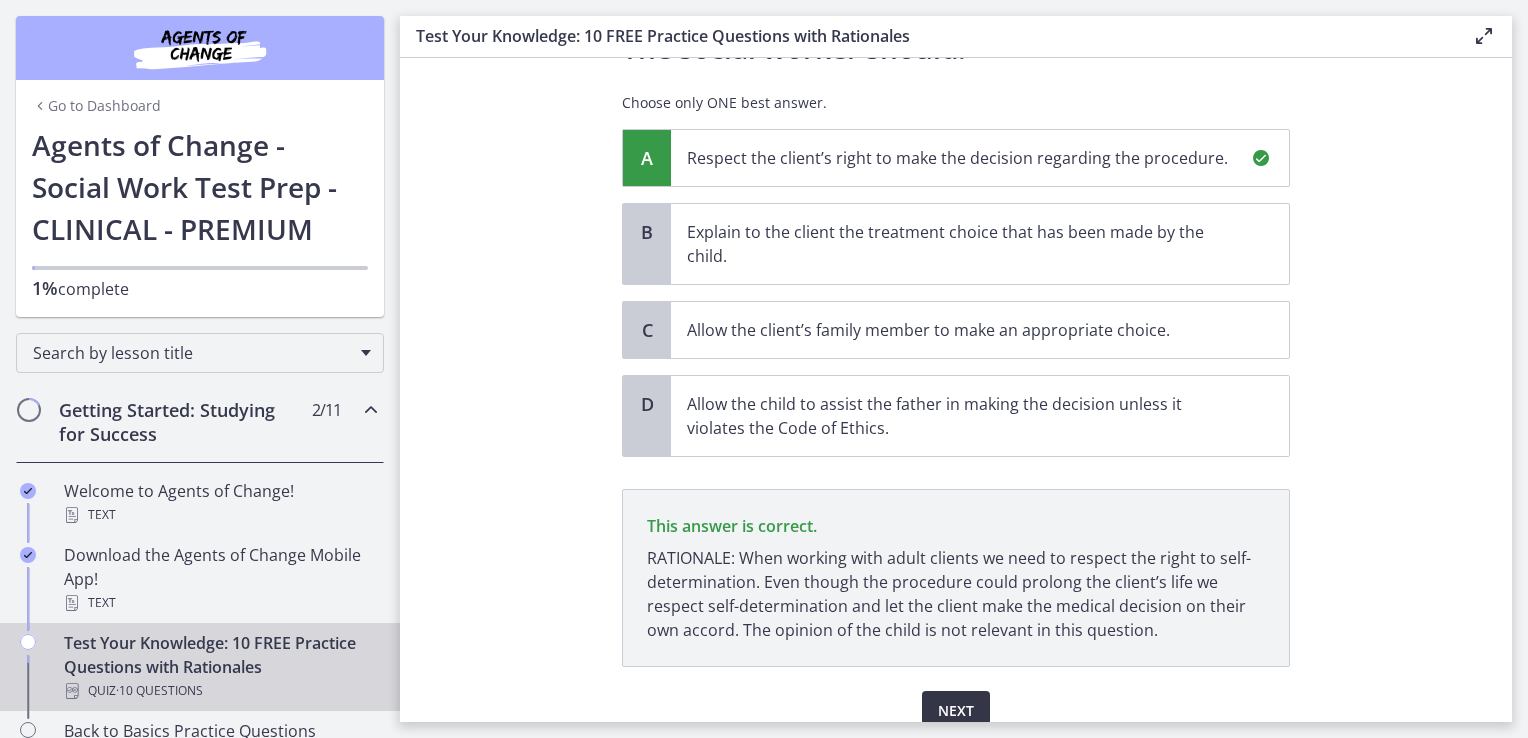 scroll, scrollTop: 433, scrollLeft: 0, axis: vertical 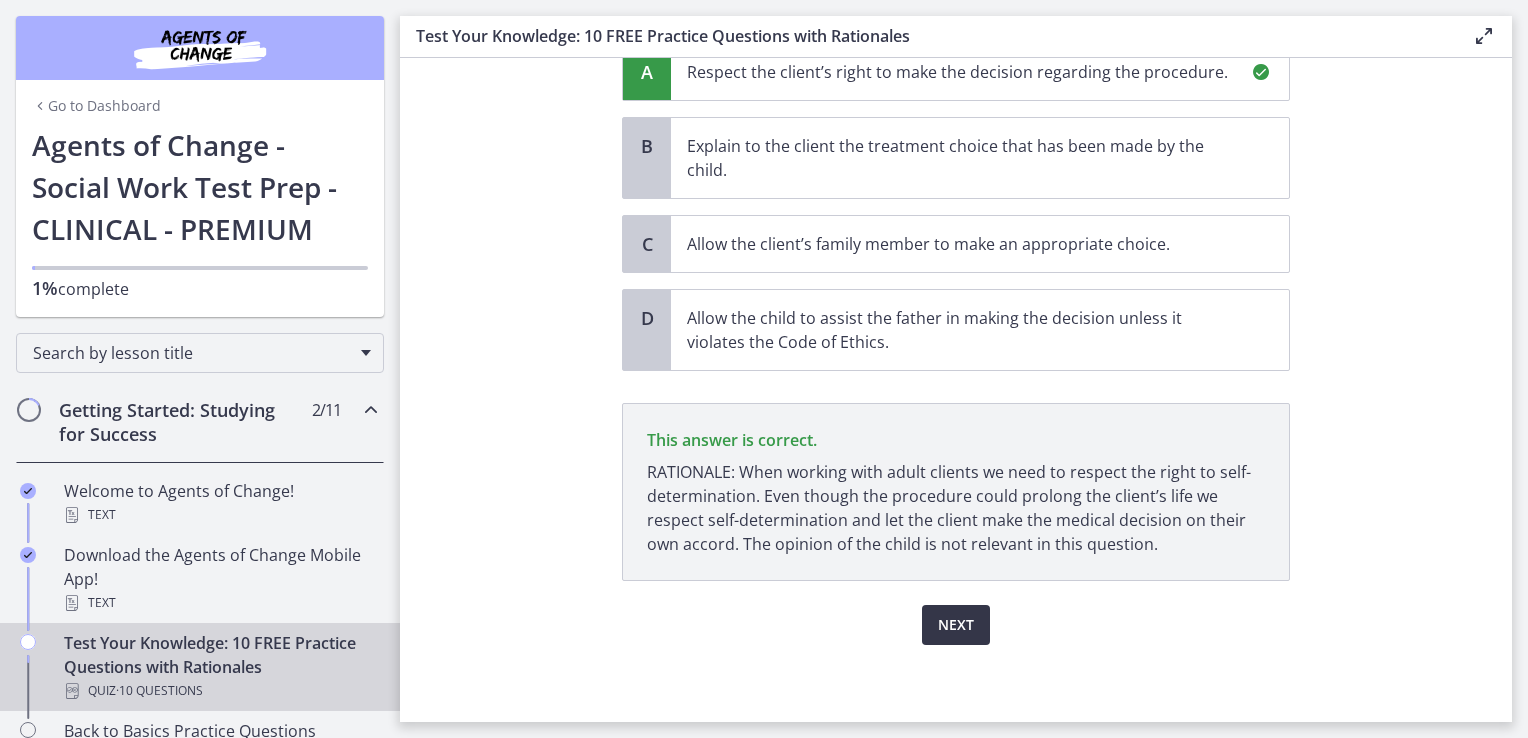 click on "Next" at bounding box center (956, 625) 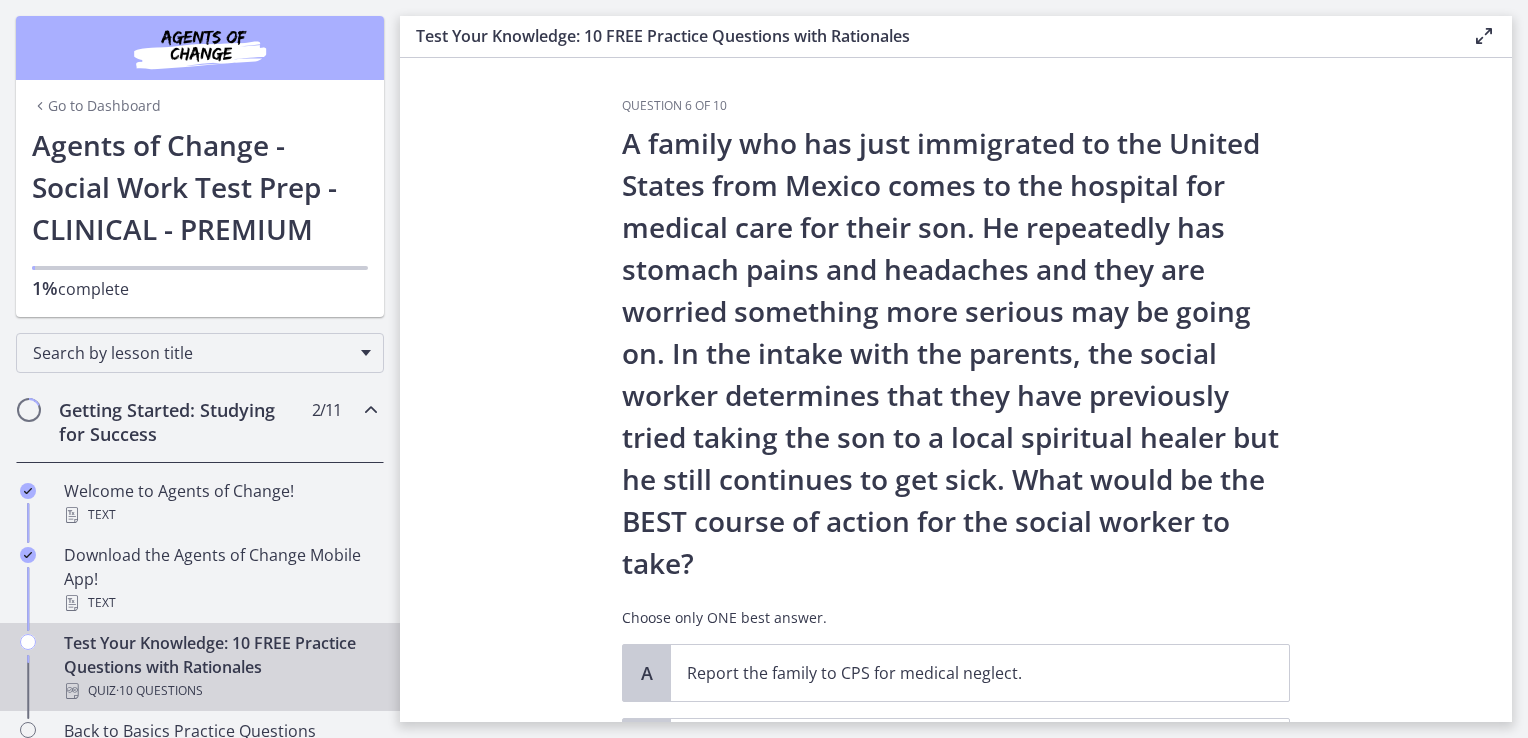 click on "A family who has just immigrated to the United States from Mexico comes to the hospital for medical care for their son. He repeatedly has stomach pains and headaches and they are worried something more serious may be going on. In the intake with the parents, the social worker determines that they have previously tried taking the son to a local spiritual healer but he still continues to get sick. What would be the BEST course of action for the social worker to take?
Choose only ONE best answer." at bounding box center [956, 383] 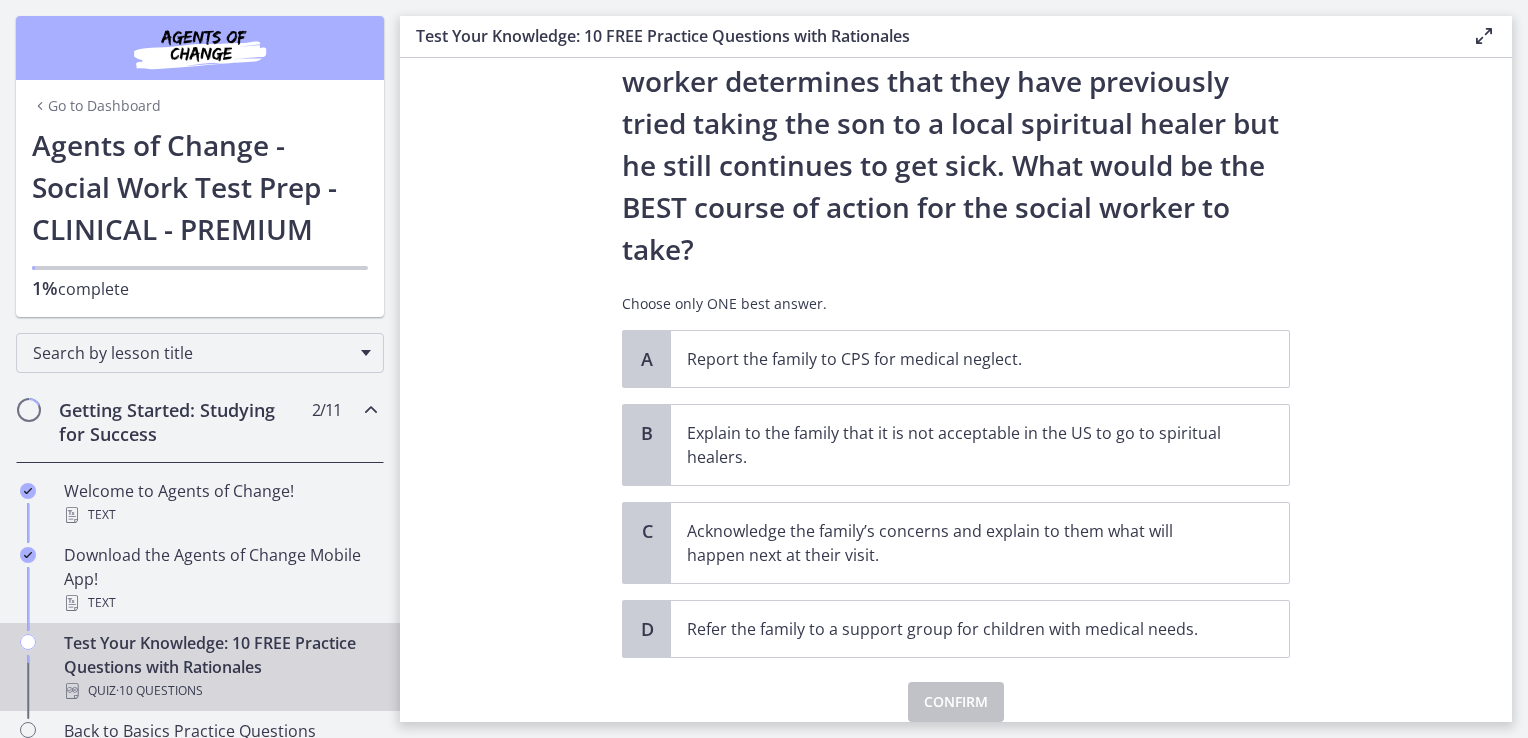 scroll, scrollTop: 392, scrollLeft: 0, axis: vertical 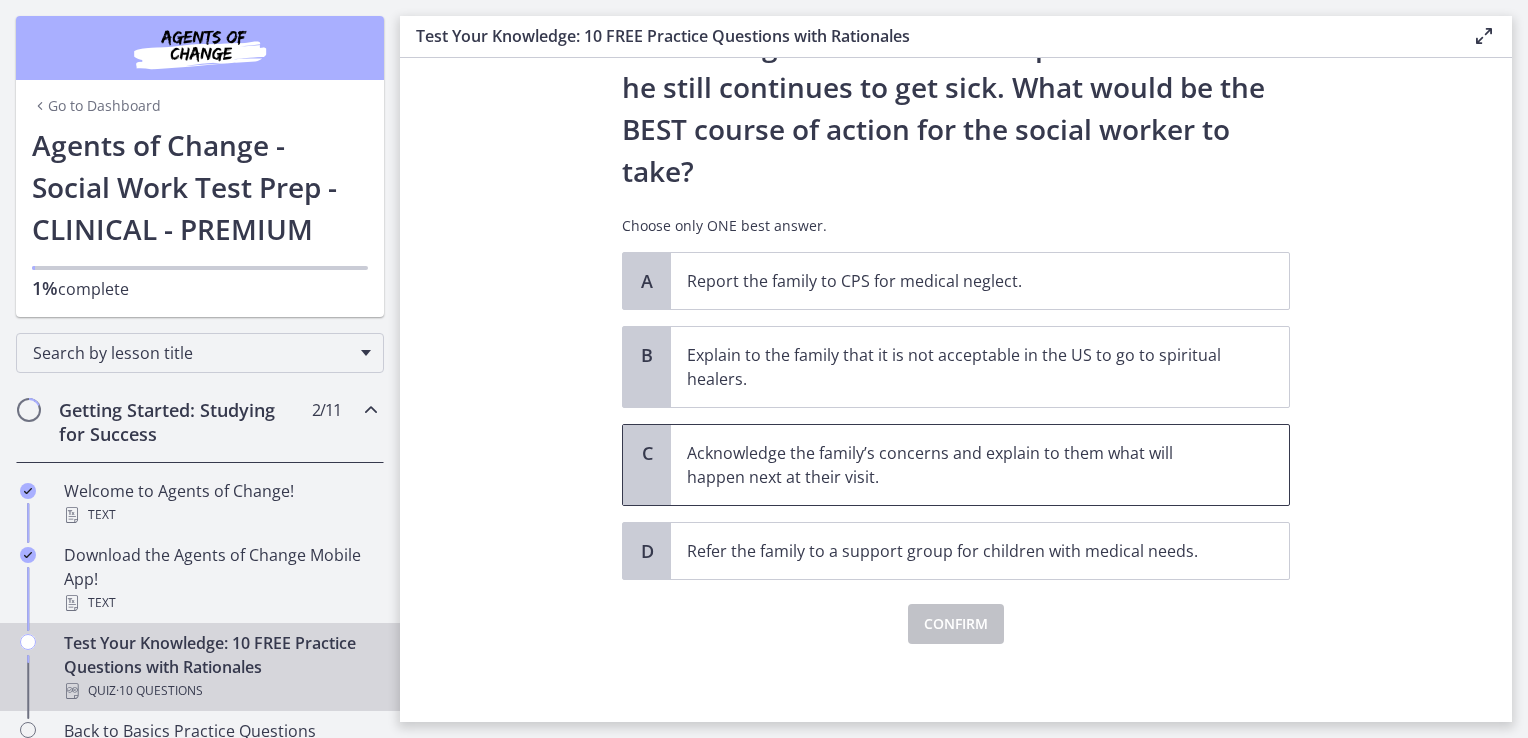 click on "Acknowledge the family’s concerns and explain to them what will happen next at their visit." at bounding box center (960, 465) 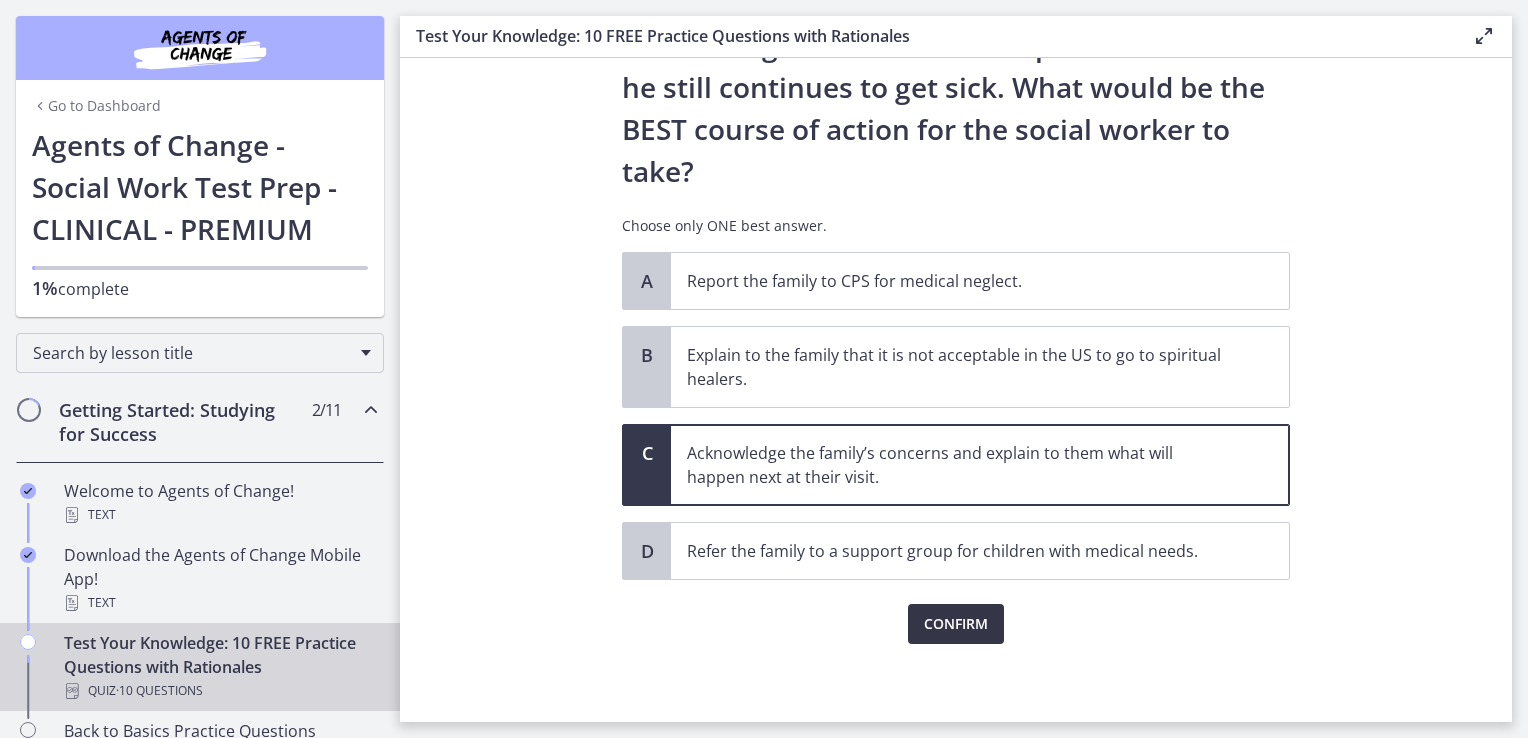 click on "Confirm" at bounding box center [956, 624] 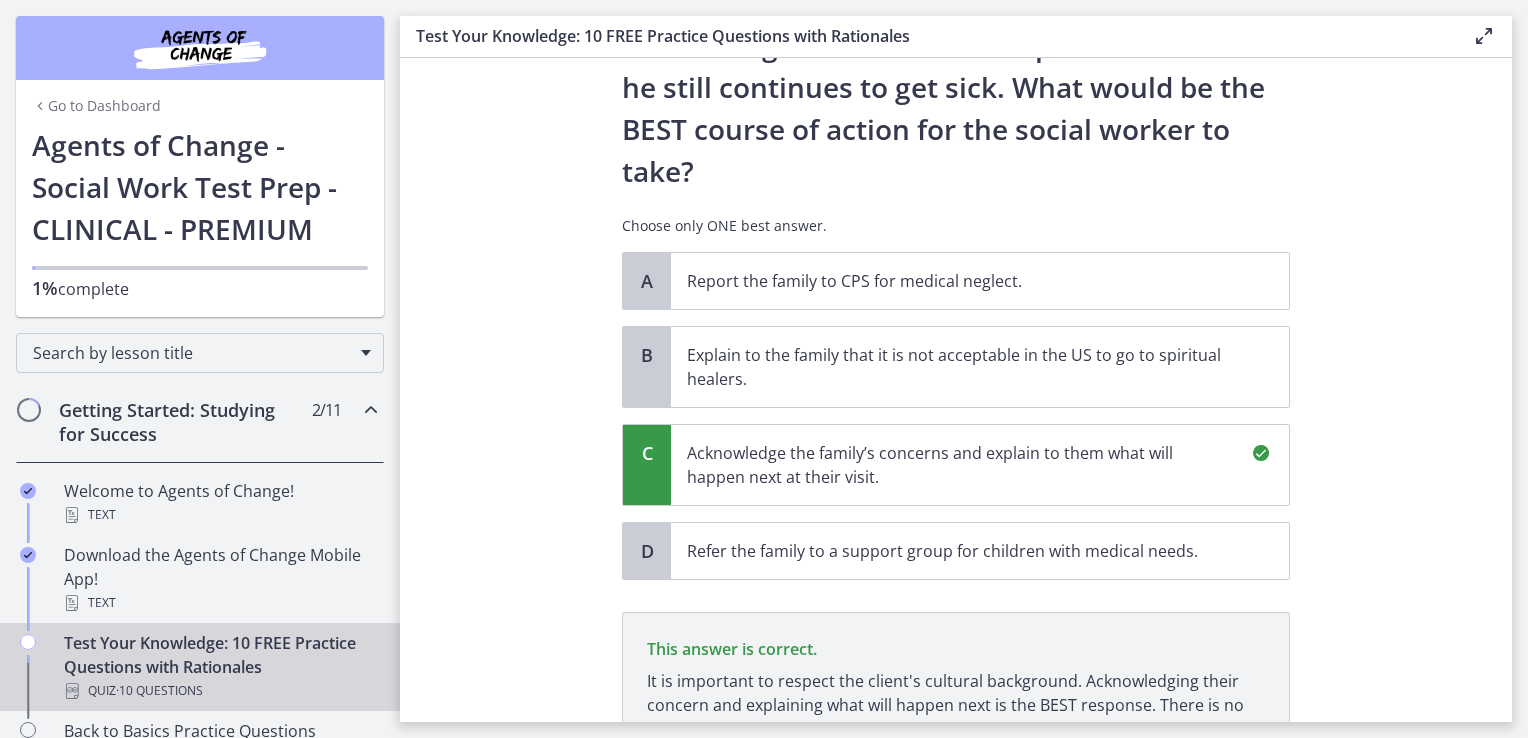 scroll, scrollTop: 625, scrollLeft: 0, axis: vertical 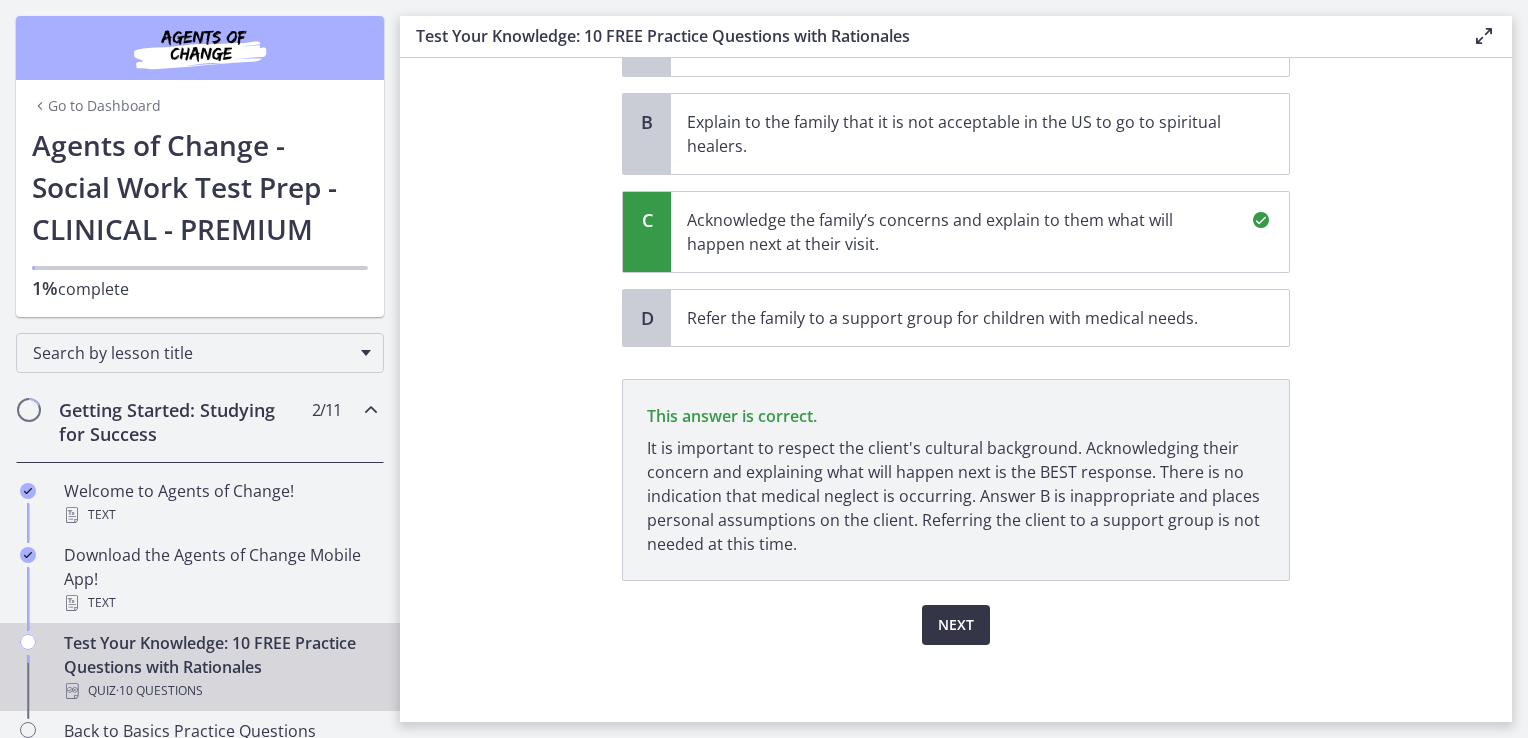 click on "Next" at bounding box center (956, 625) 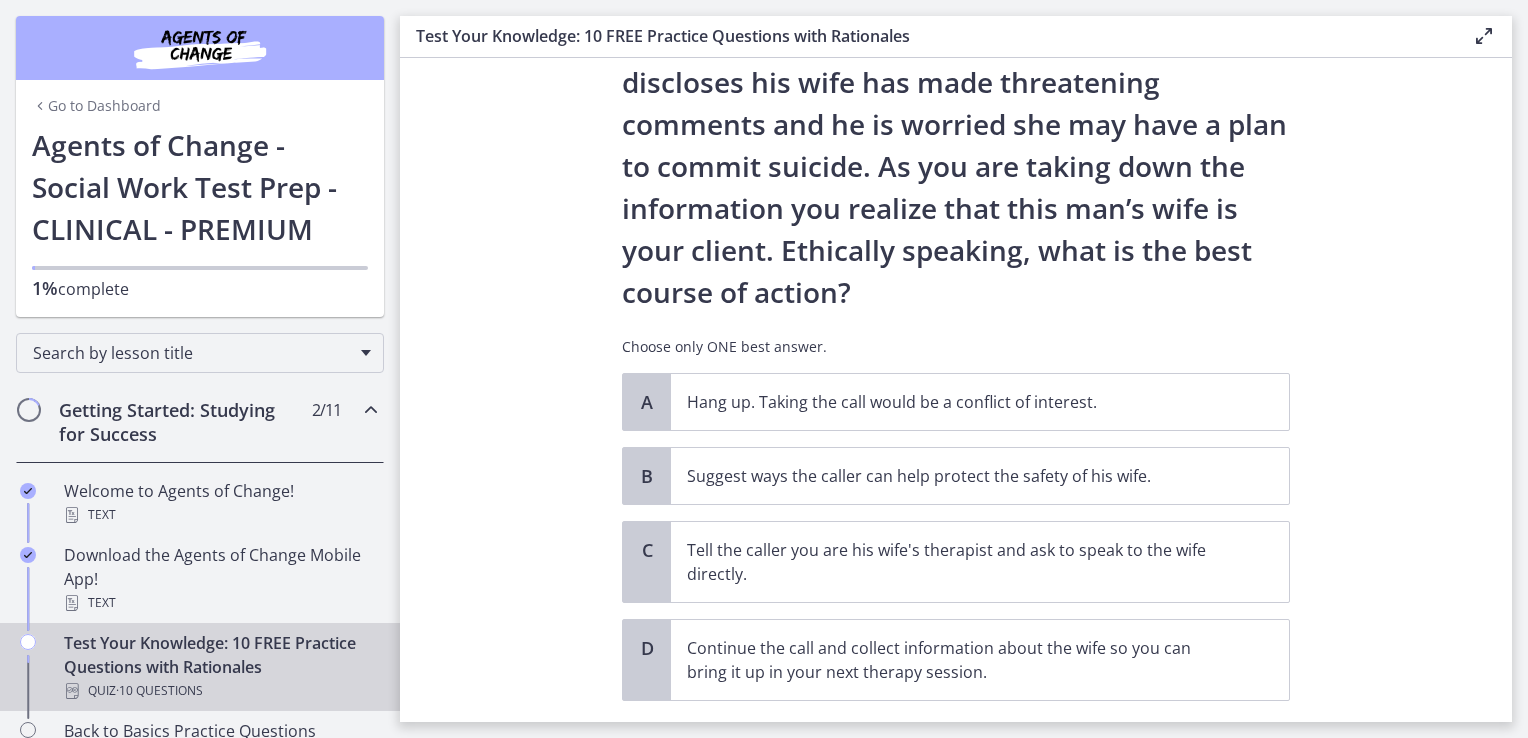 scroll, scrollTop: 265, scrollLeft: 0, axis: vertical 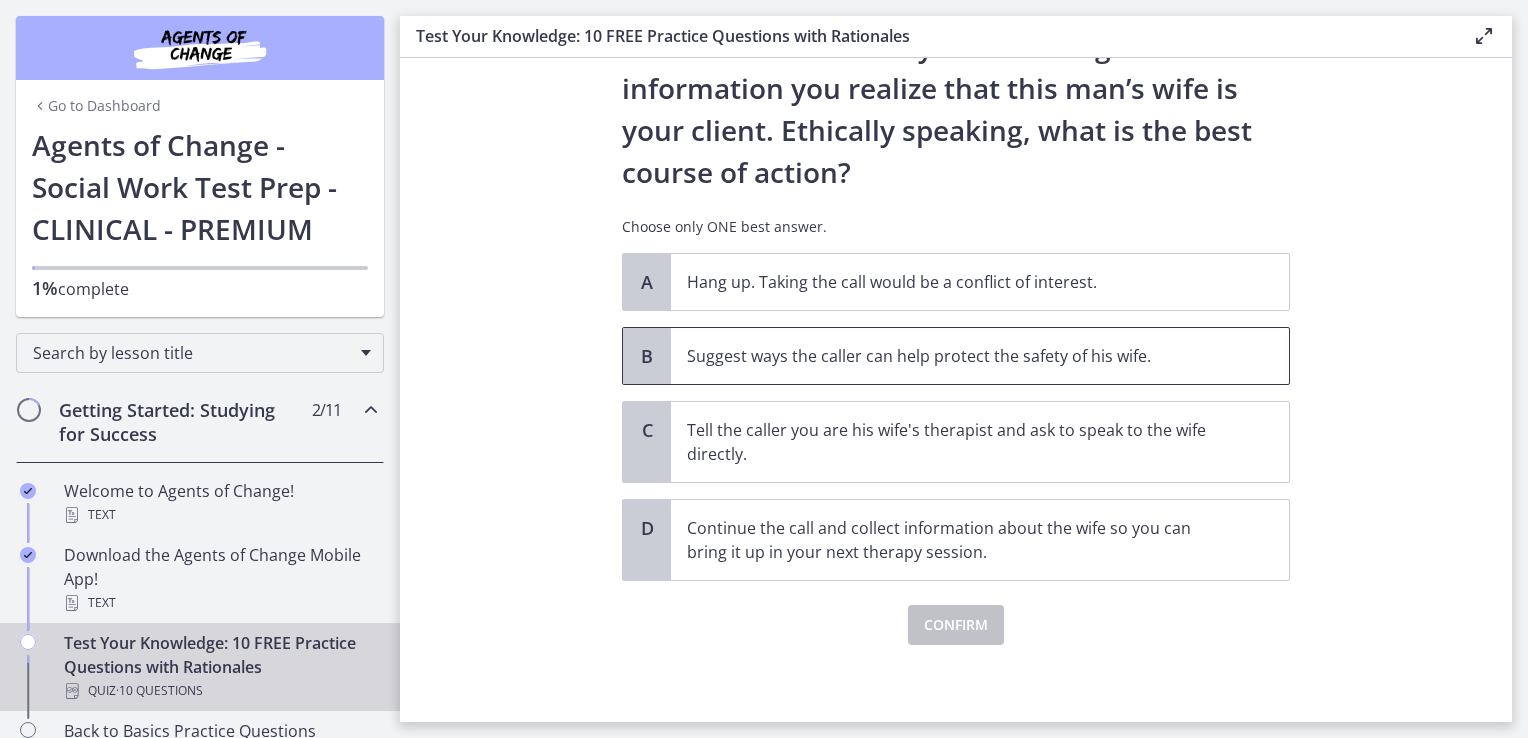 click on "Suggest ways the caller can help protect the safety of his wife." at bounding box center (960, 356) 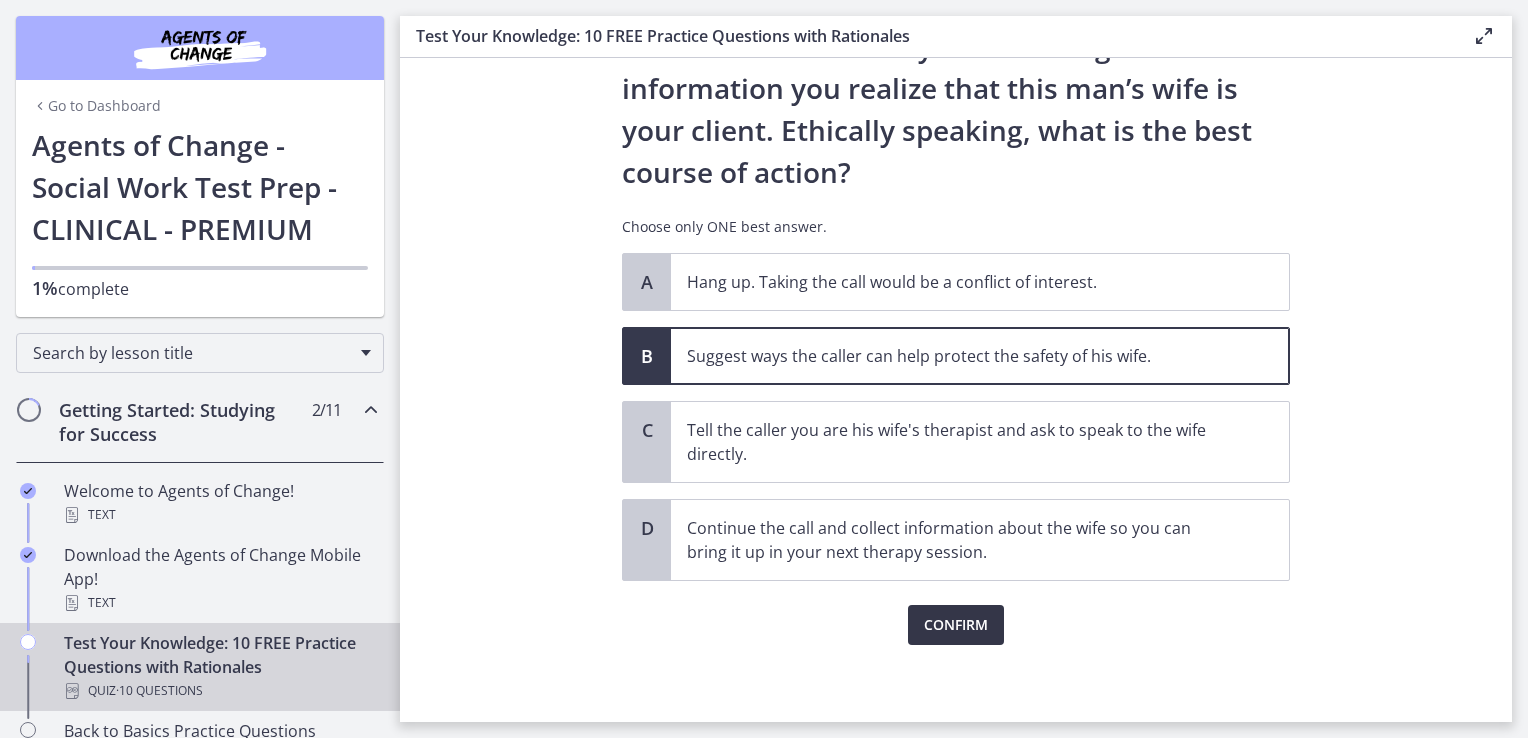 click on "Confirm" at bounding box center (956, 625) 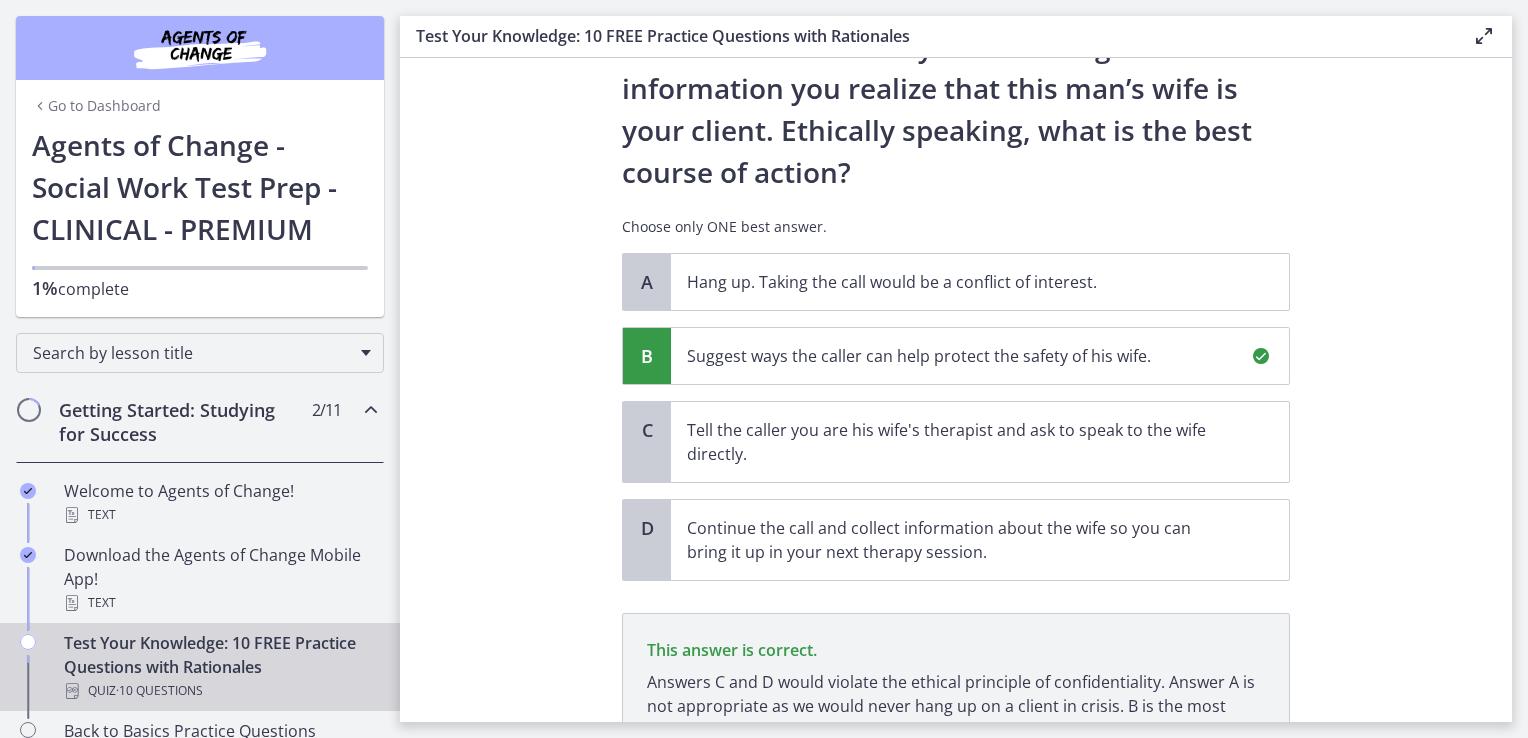 scroll, scrollTop: 451, scrollLeft: 0, axis: vertical 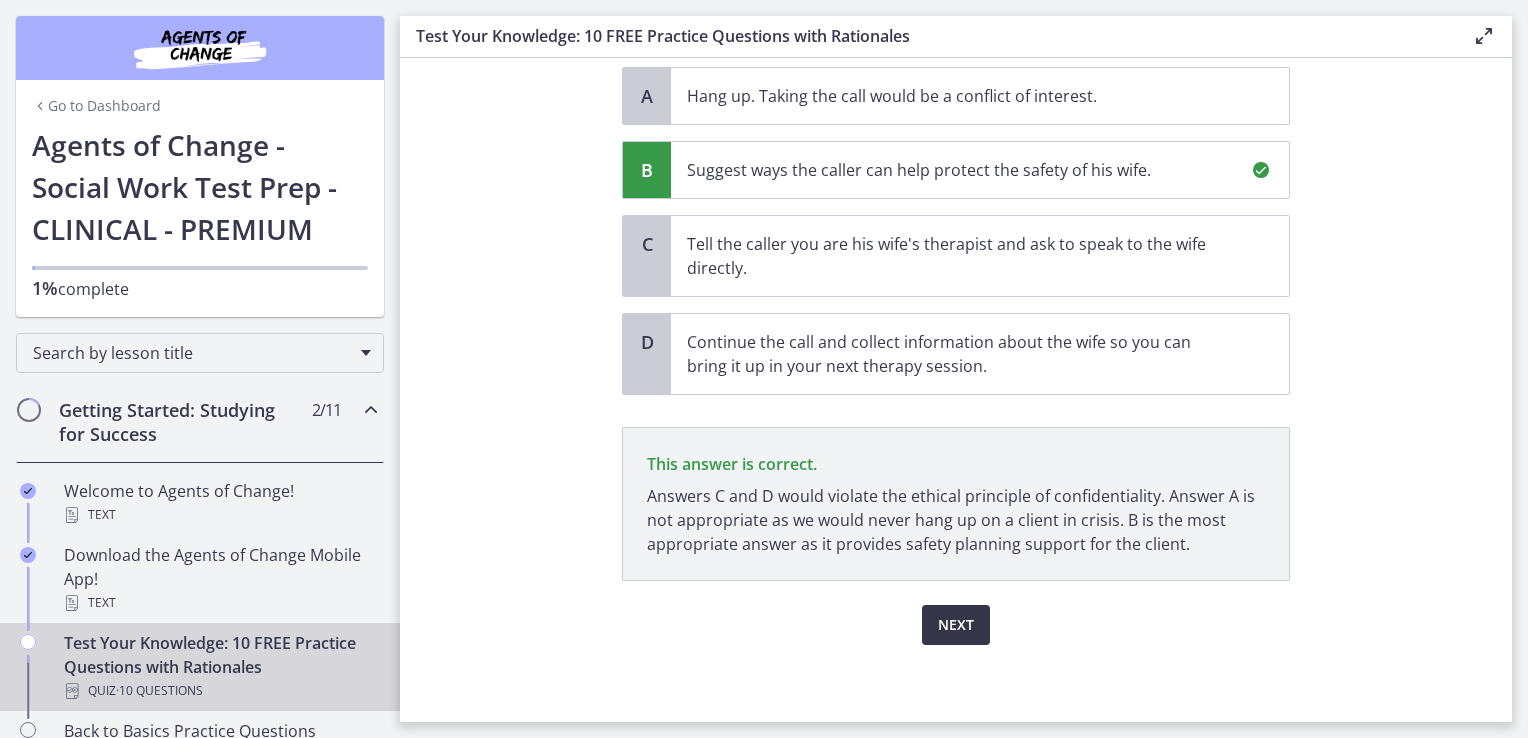 click on "Next" at bounding box center [956, 625] 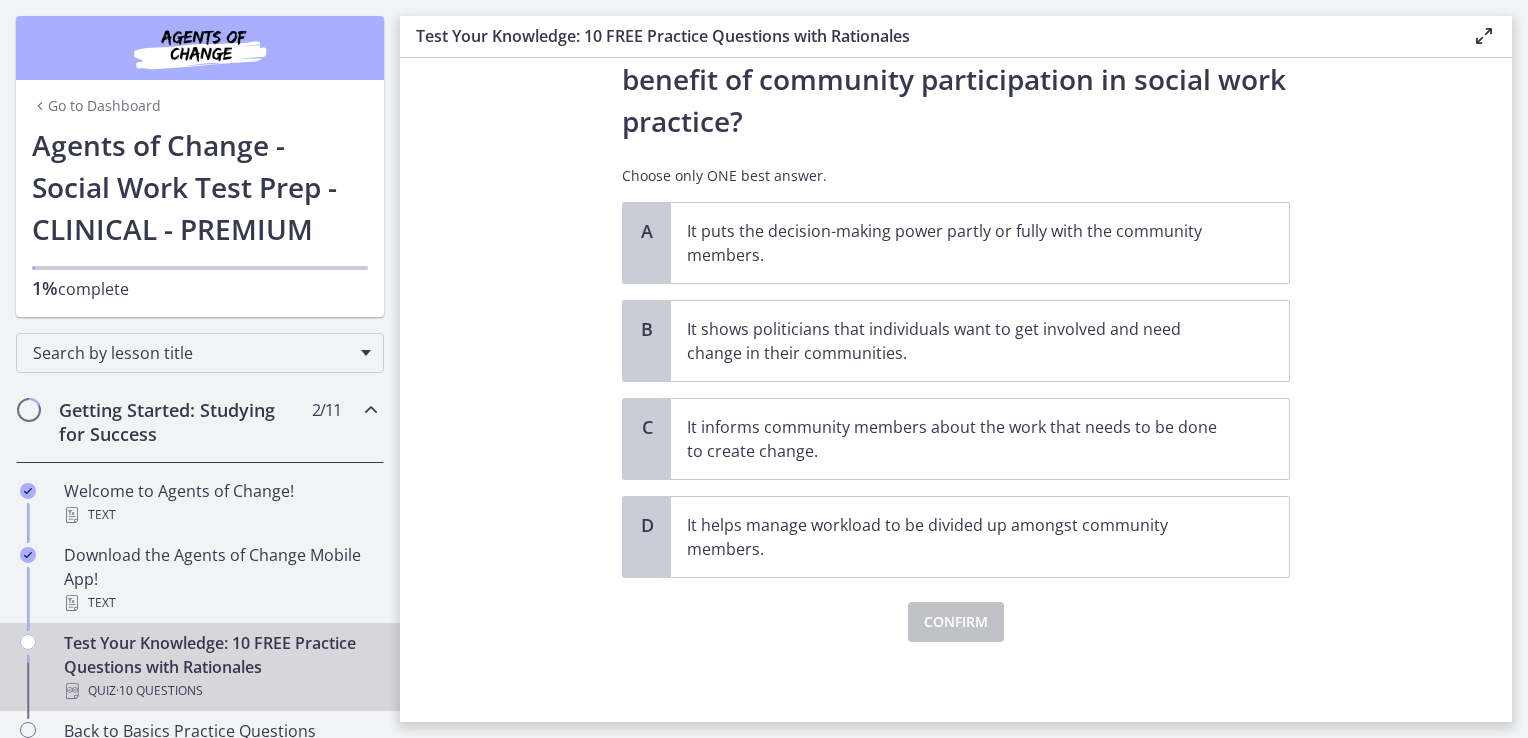 scroll, scrollTop: 0, scrollLeft: 0, axis: both 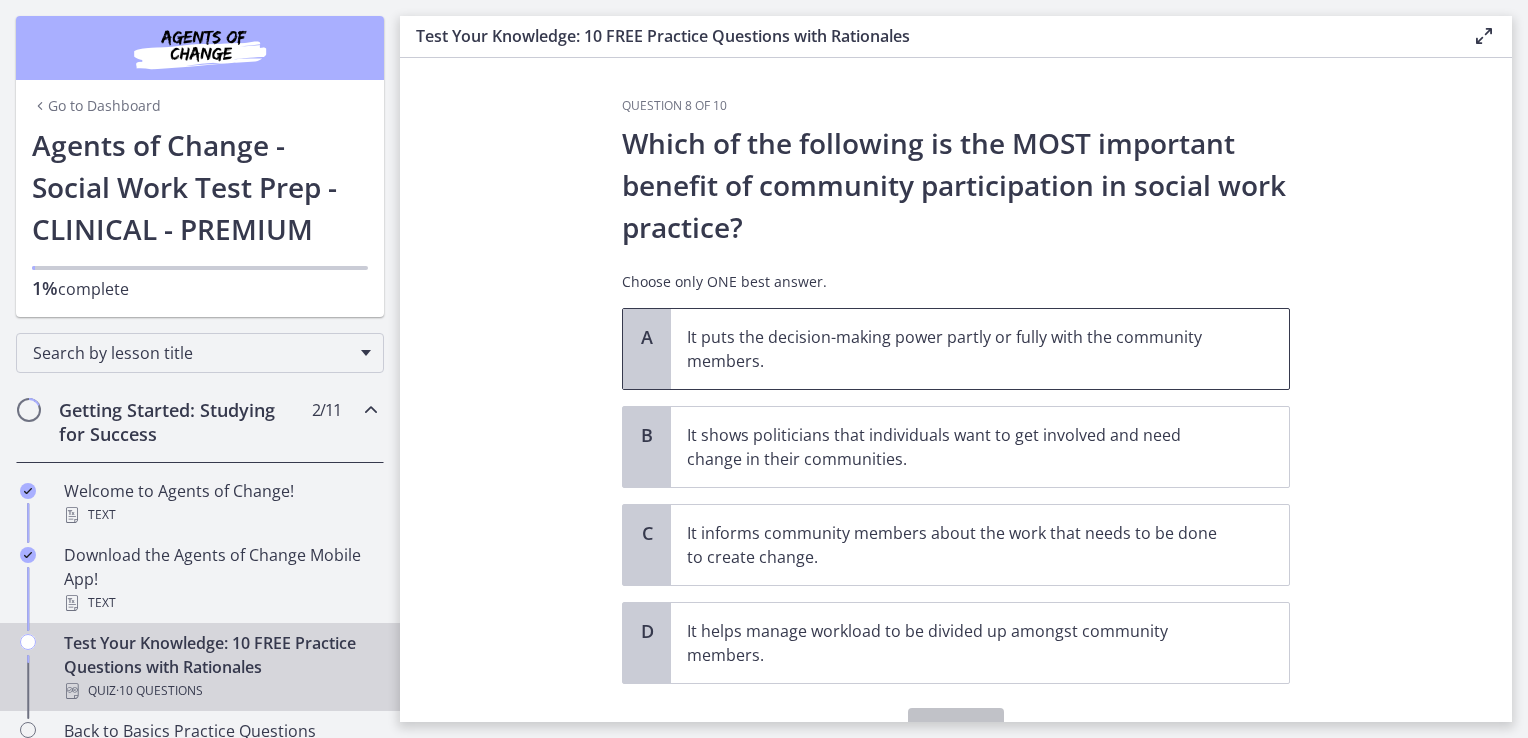 click on "It puts the decision-making power partly or fully with the community members." at bounding box center (960, 349) 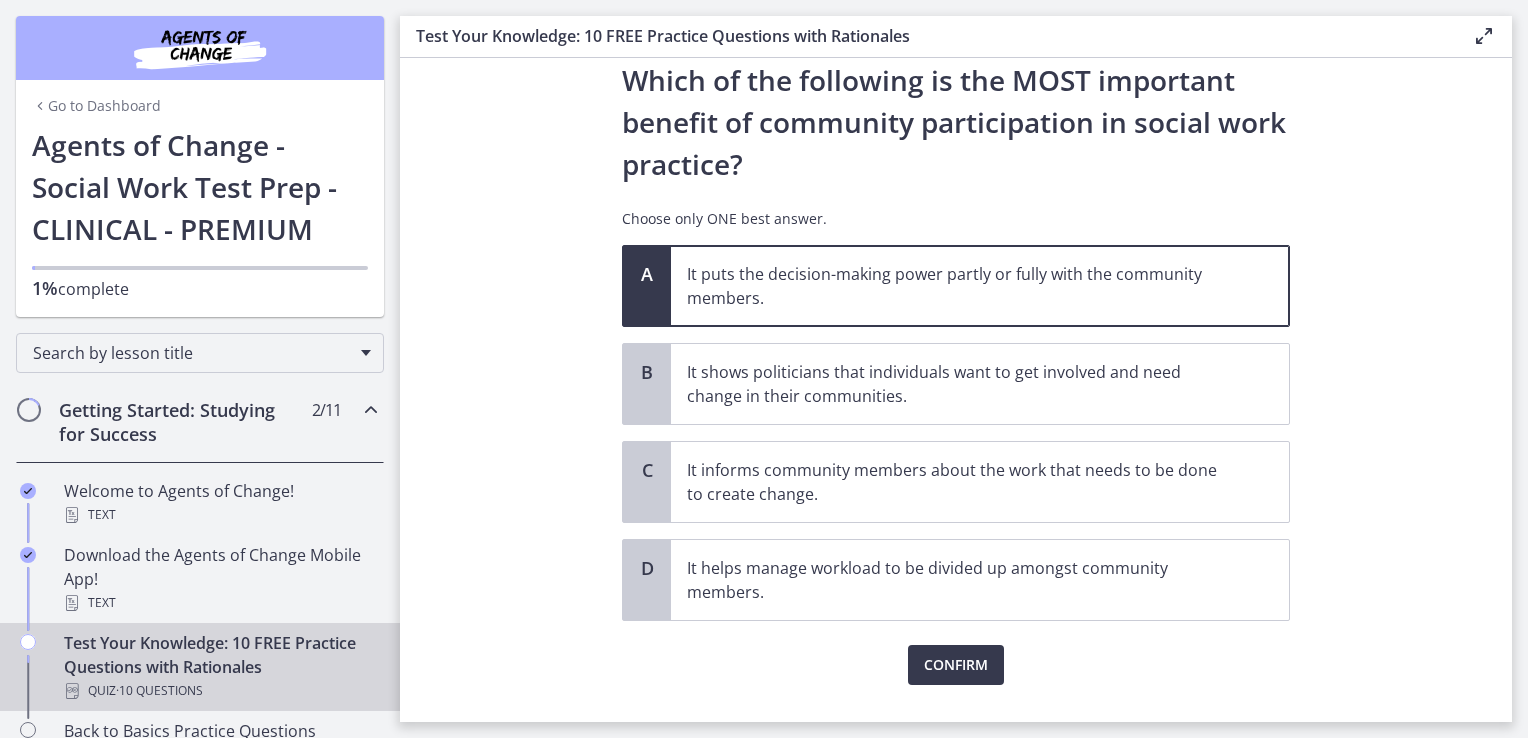 scroll, scrollTop: 67, scrollLeft: 0, axis: vertical 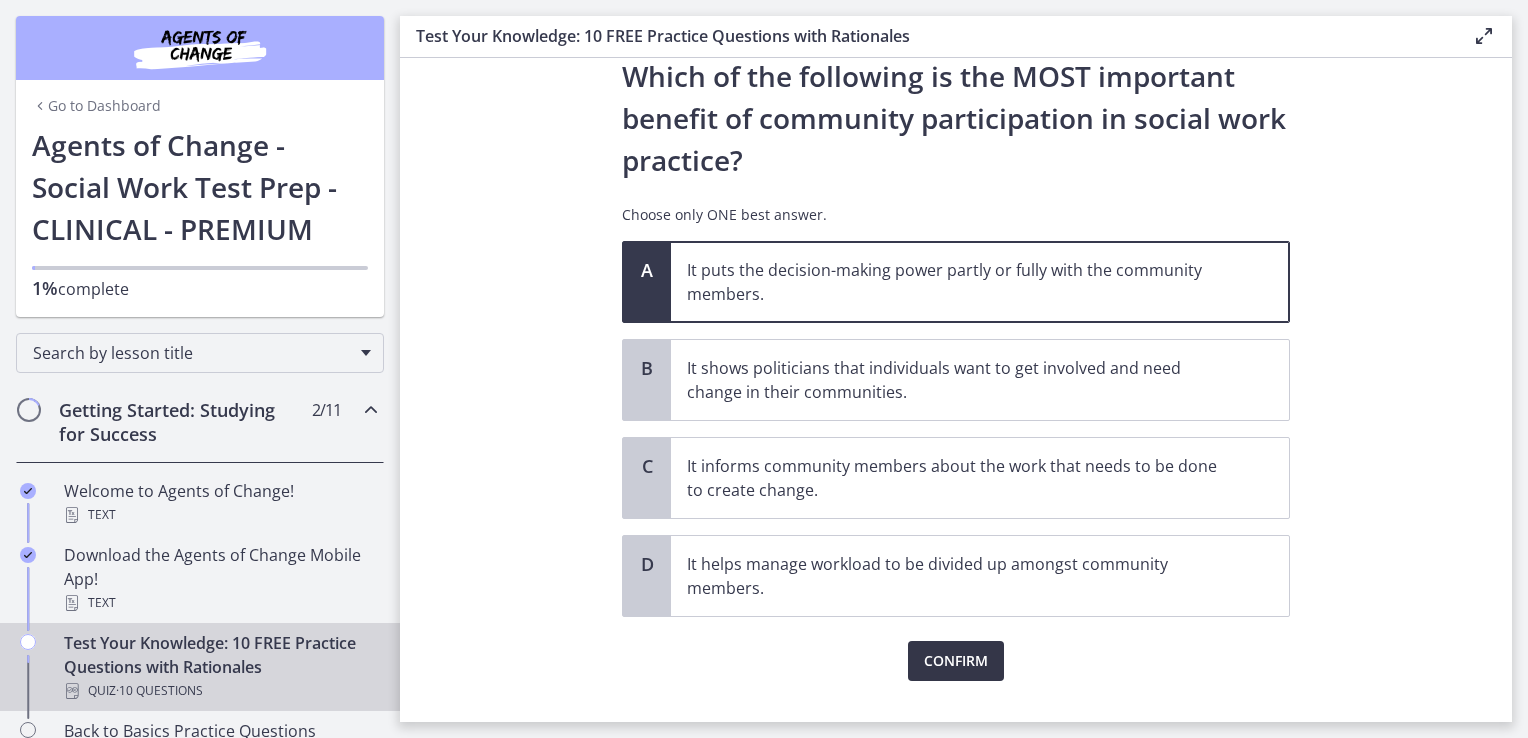 click on "Confirm" at bounding box center [956, 661] 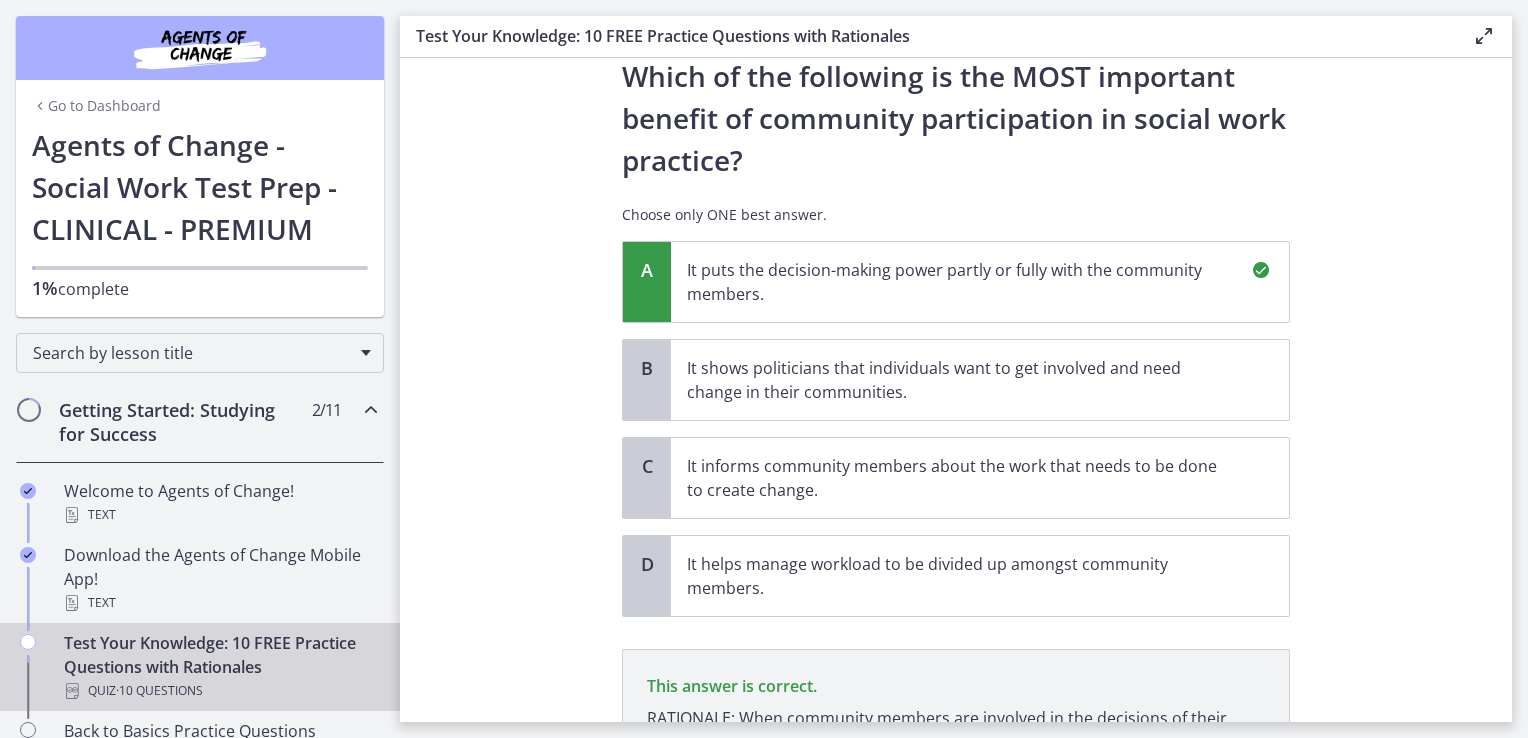 scroll, scrollTop: 313, scrollLeft: 0, axis: vertical 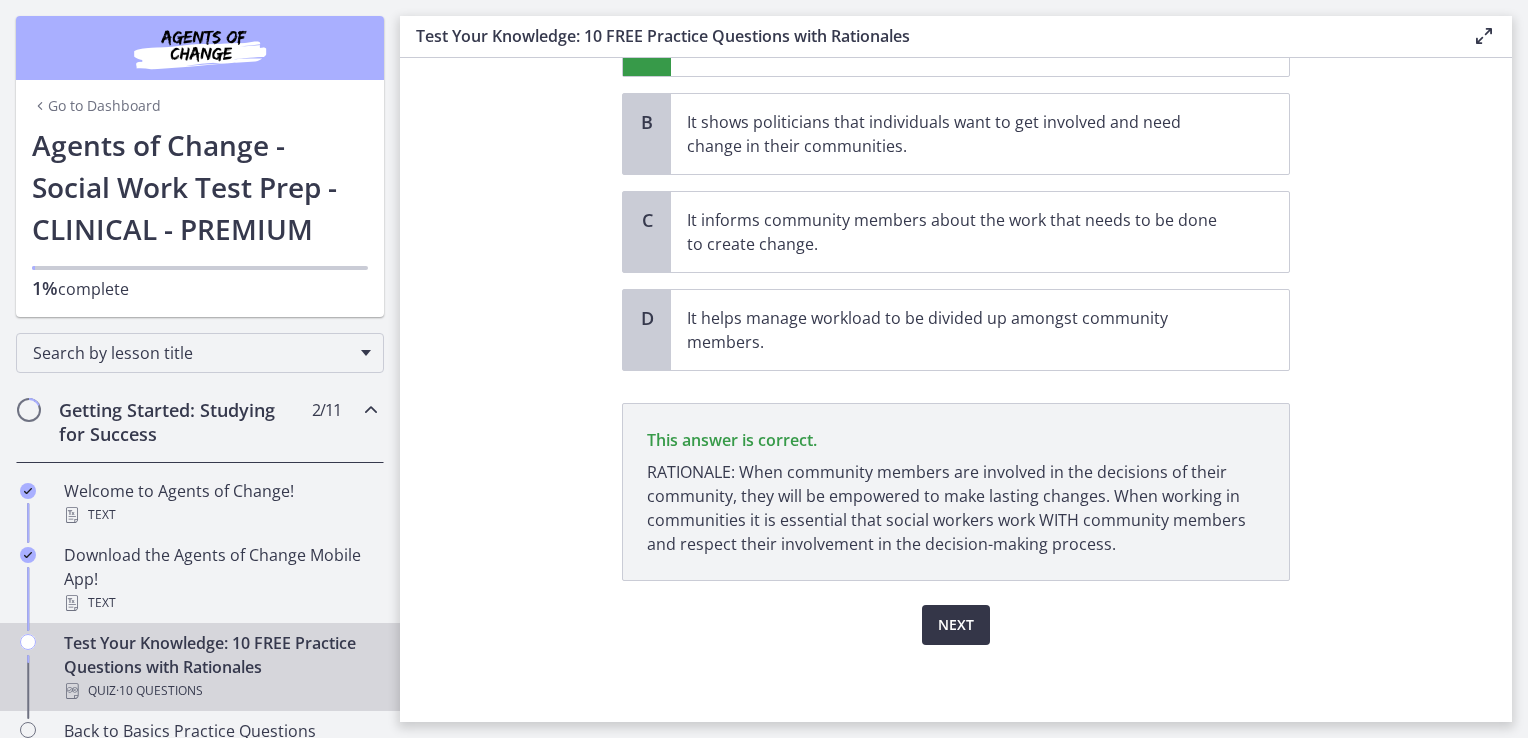 click on "Next" at bounding box center [956, 625] 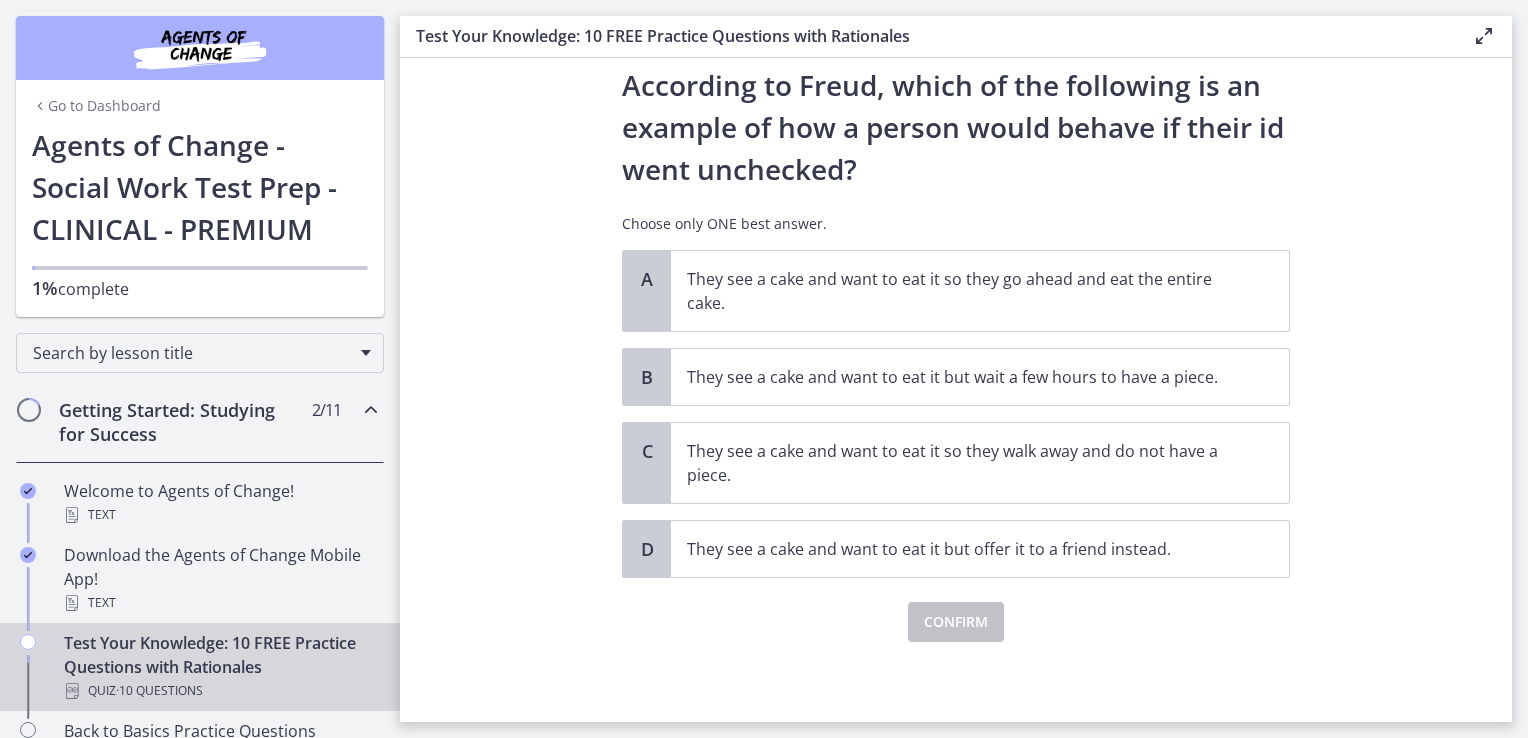 scroll, scrollTop: 0, scrollLeft: 0, axis: both 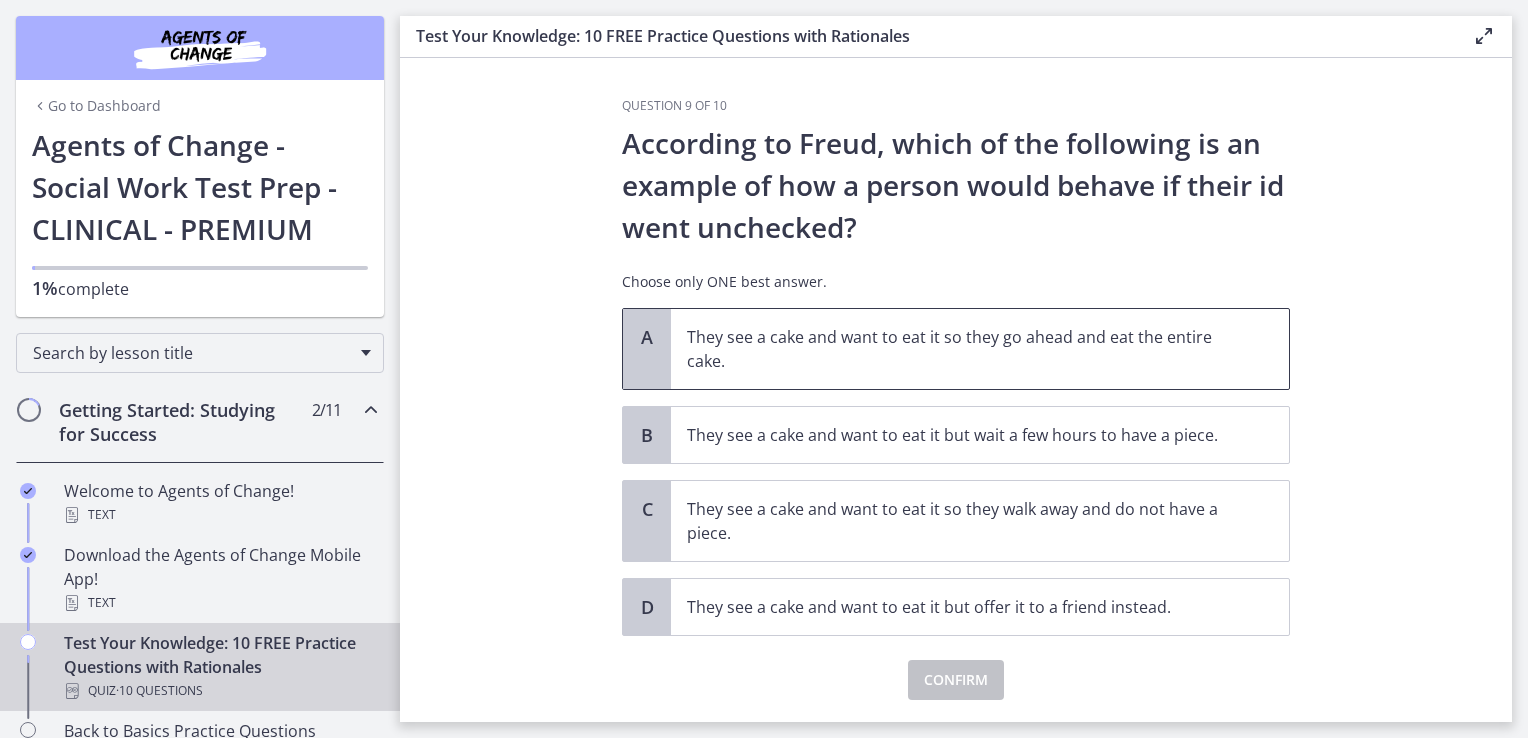 click on "They see a cake and want to eat it so they go ahead and eat the entire cake." at bounding box center (960, 349) 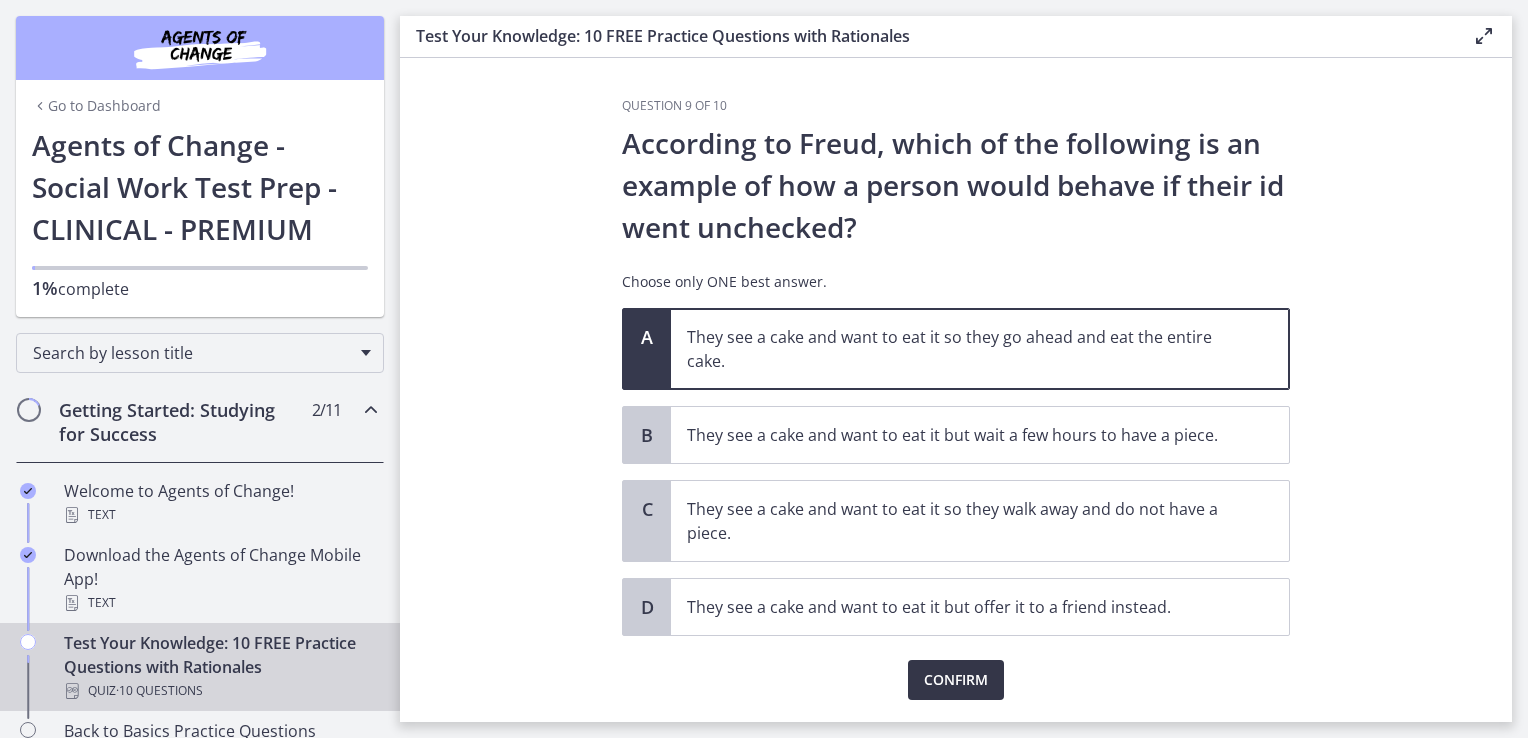 click on "Confirm" at bounding box center (956, 680) 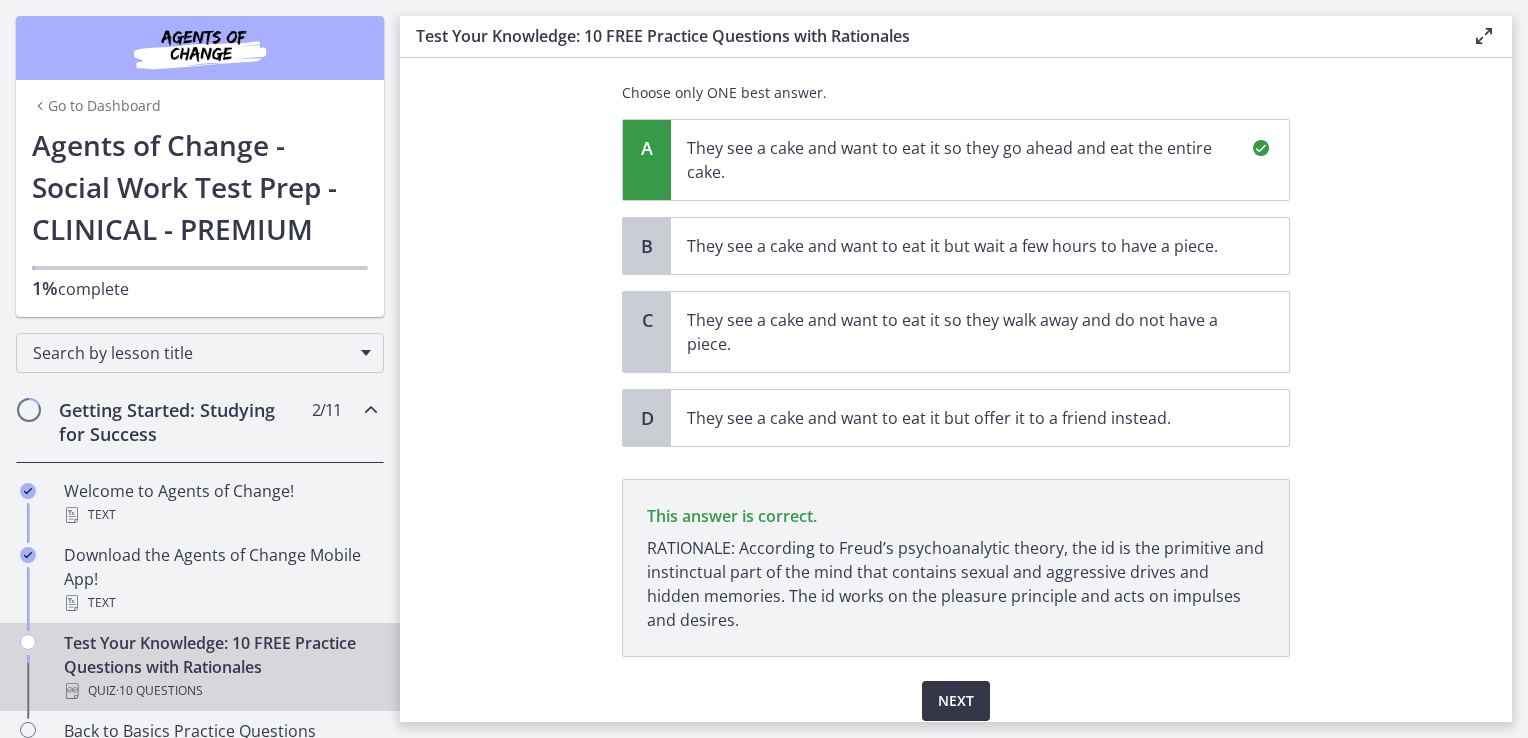 scroll, scrollTop: 265, scrollLeft: 0, axis: vertical 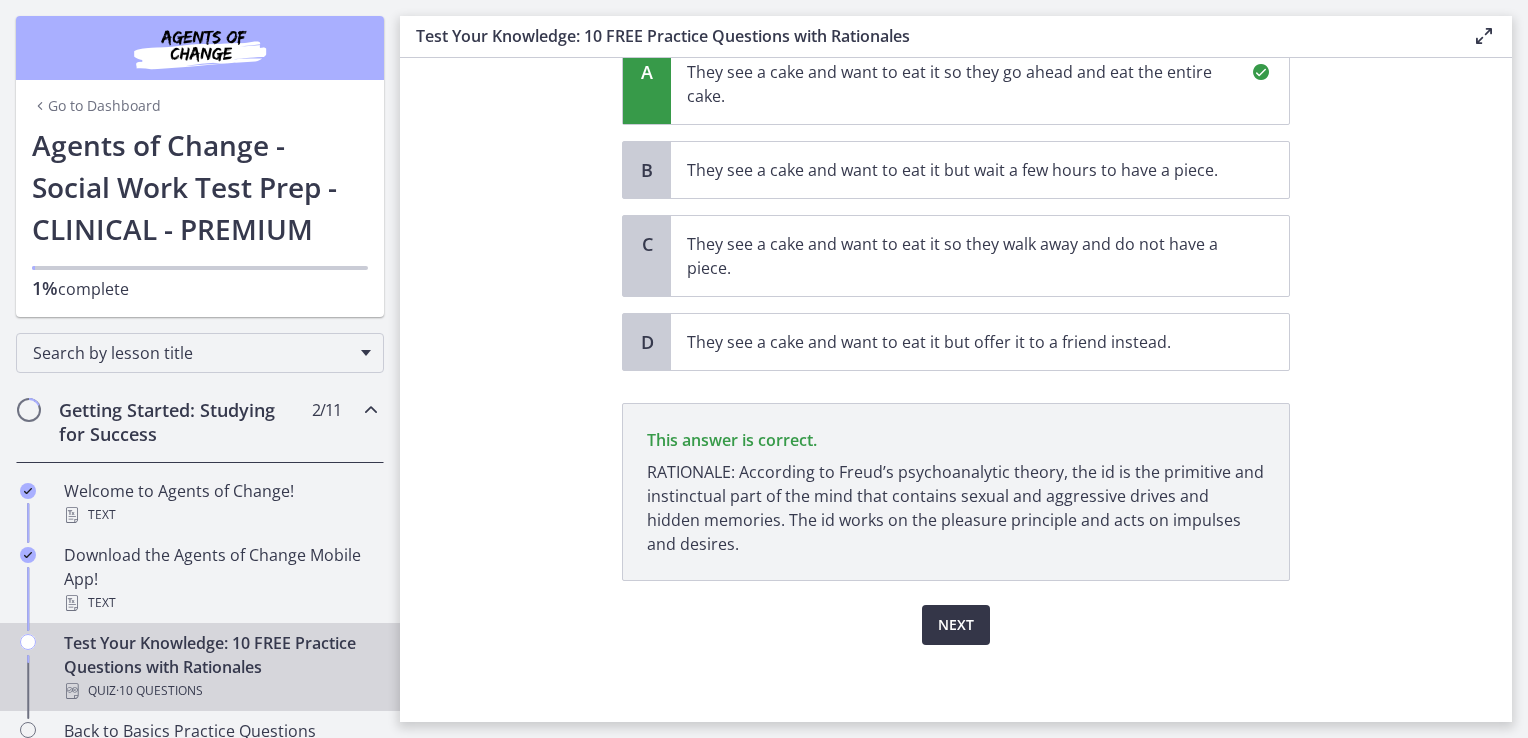 click on "Next" at bounding box center [956, 625] 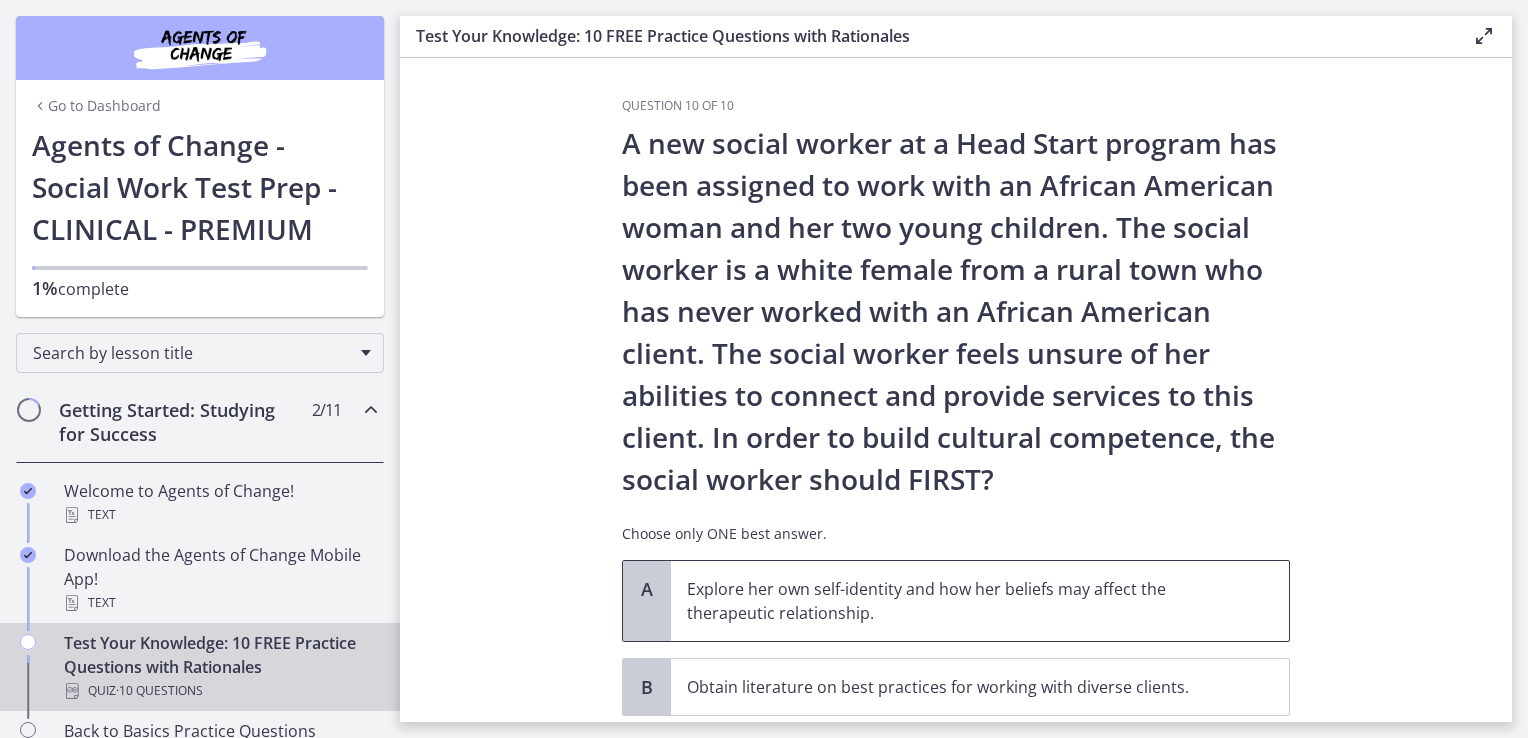 click on "Explore her own self-identity and how her beliefs may affect the therapeutic relationship." at bounding box center [960, 601] 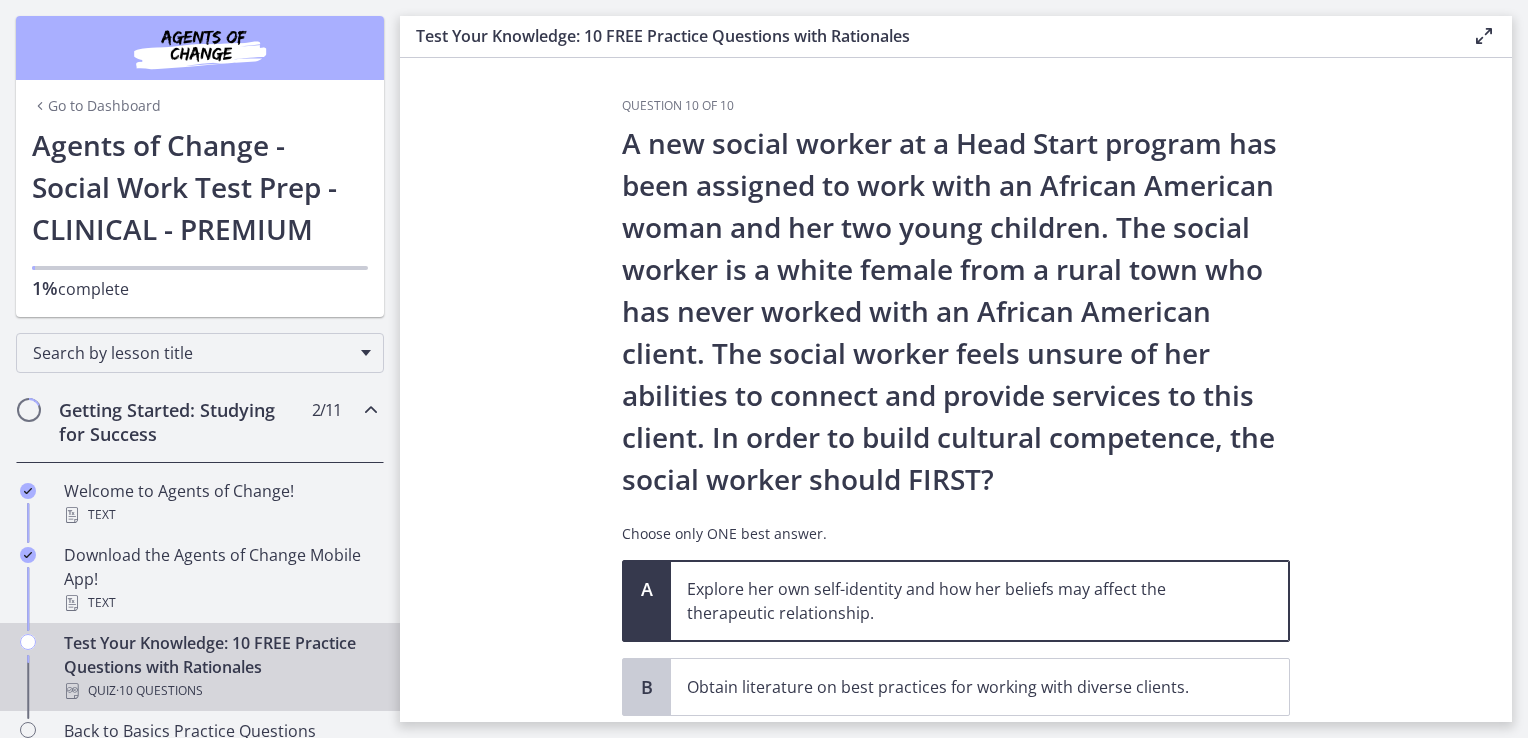 click on "Question   10   of   10
A new social worker at a Head Start program has been assigned to work with an African American woman and her two young children. The social worker is a white female from a rural town who has never worked with an African American client. The social worker feels unsure of her abilities to connect and provide services to this client. In order to build cultural competence, the social worker should FIRST?
Choose only ONE best answer.
A
Explore her own self-identity and how her beliefs may affect the therapeutic relationship.
B
Obtain literature on best practices for working with diverse clients.
C
Identify cultural norms that may help her connect with the client." at bounding box center (956, 390) 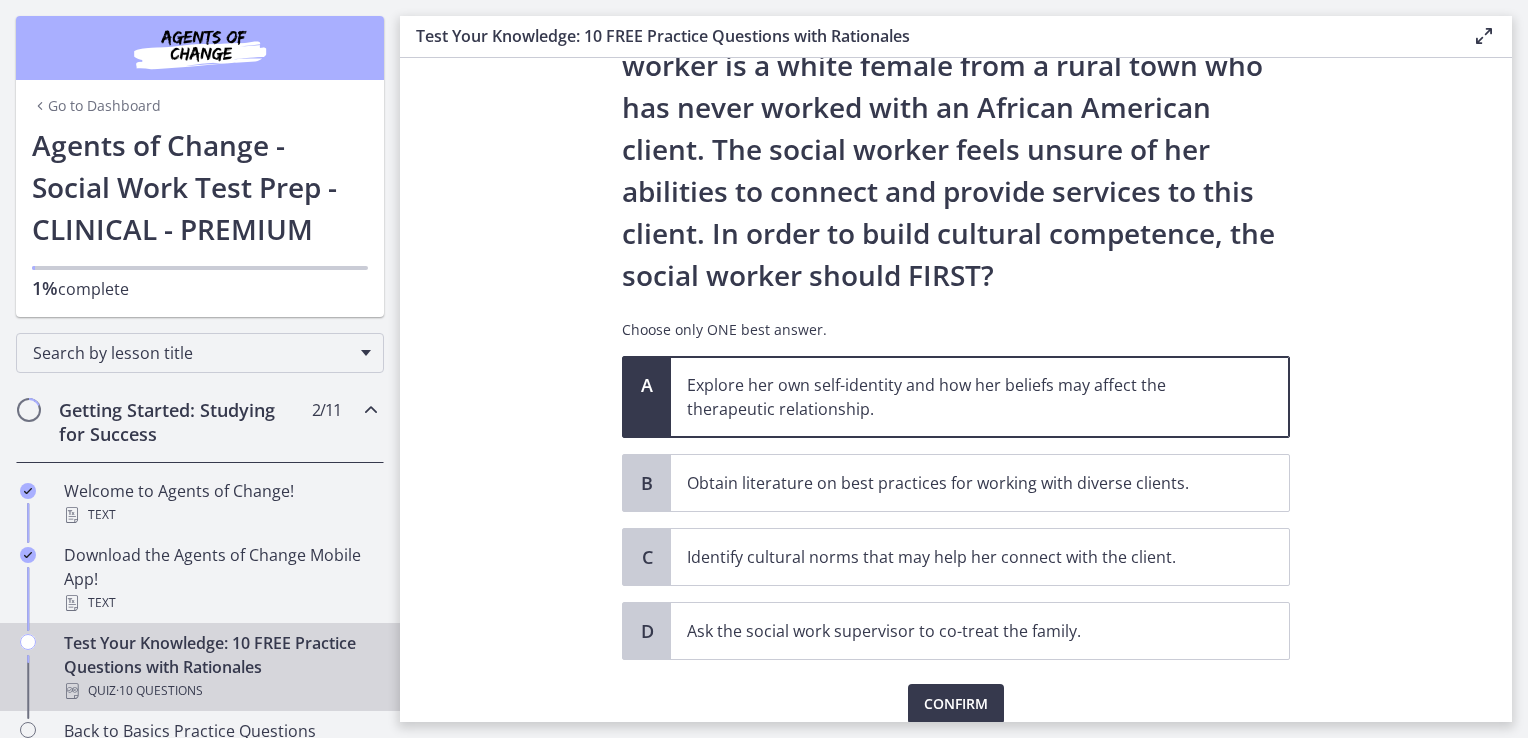 scroll, scrollTop: 240, scrollLeft: 0, axis: vertical 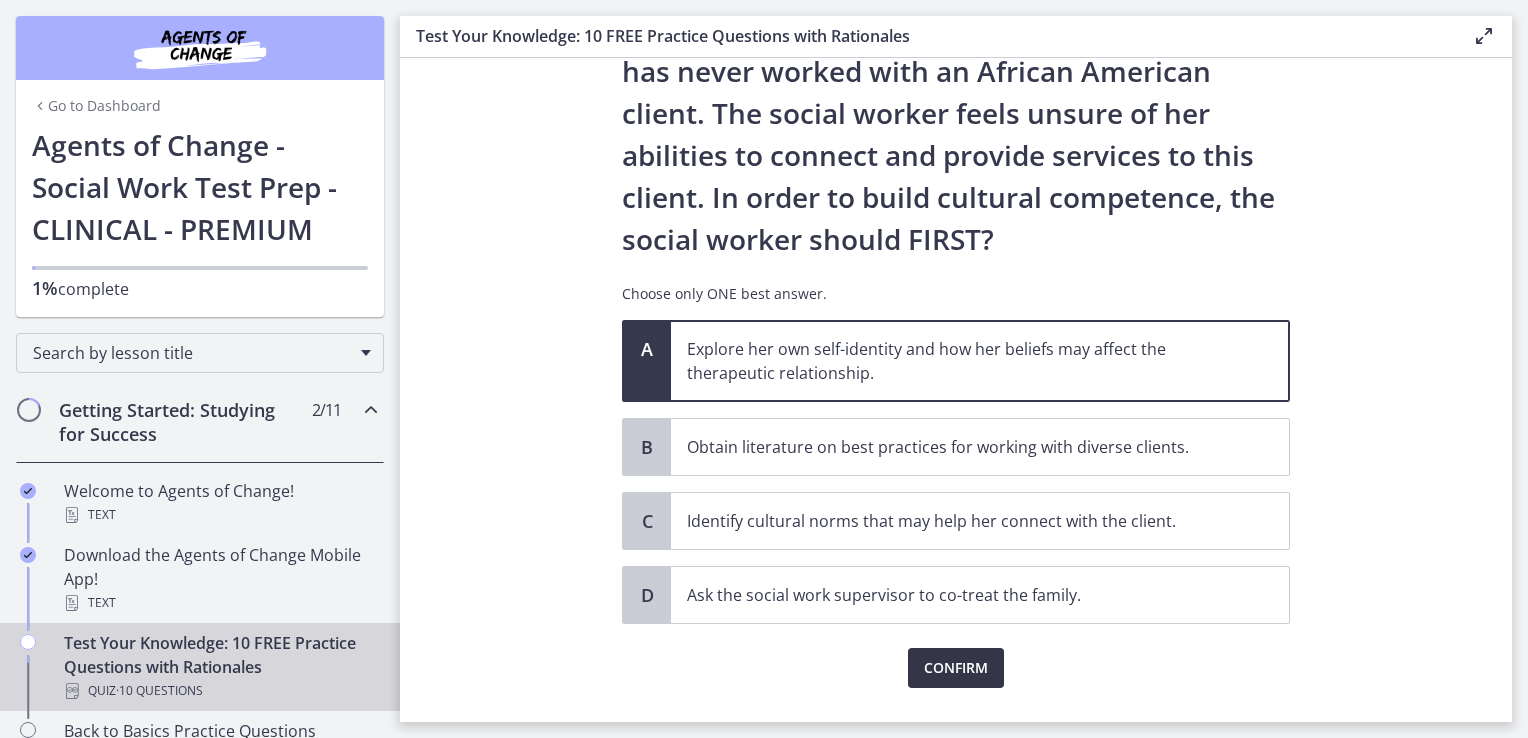 click on "Confirm" at bounding box center [956, 668] 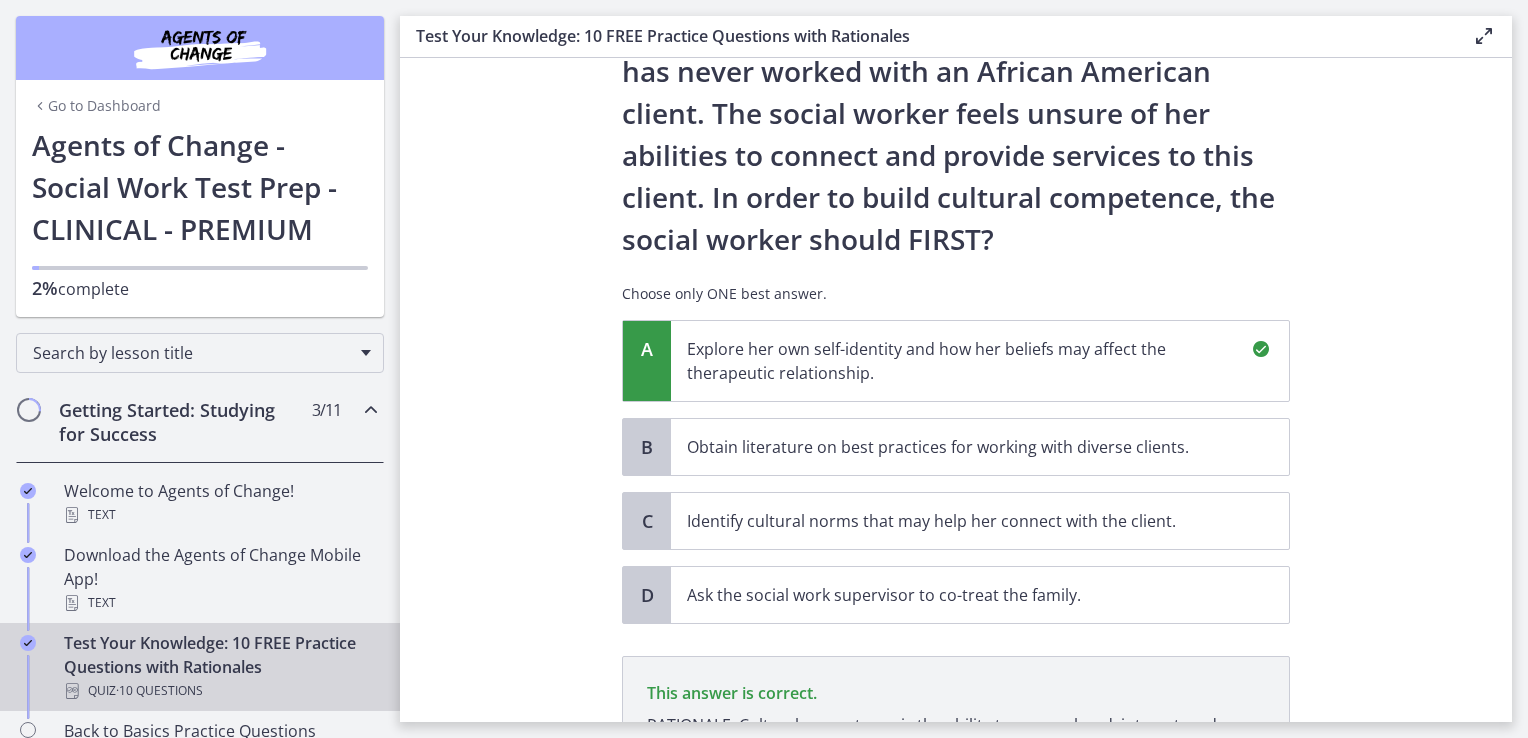 scroll, scrollTop: 517, scrollLeft: 0, axis: vertical 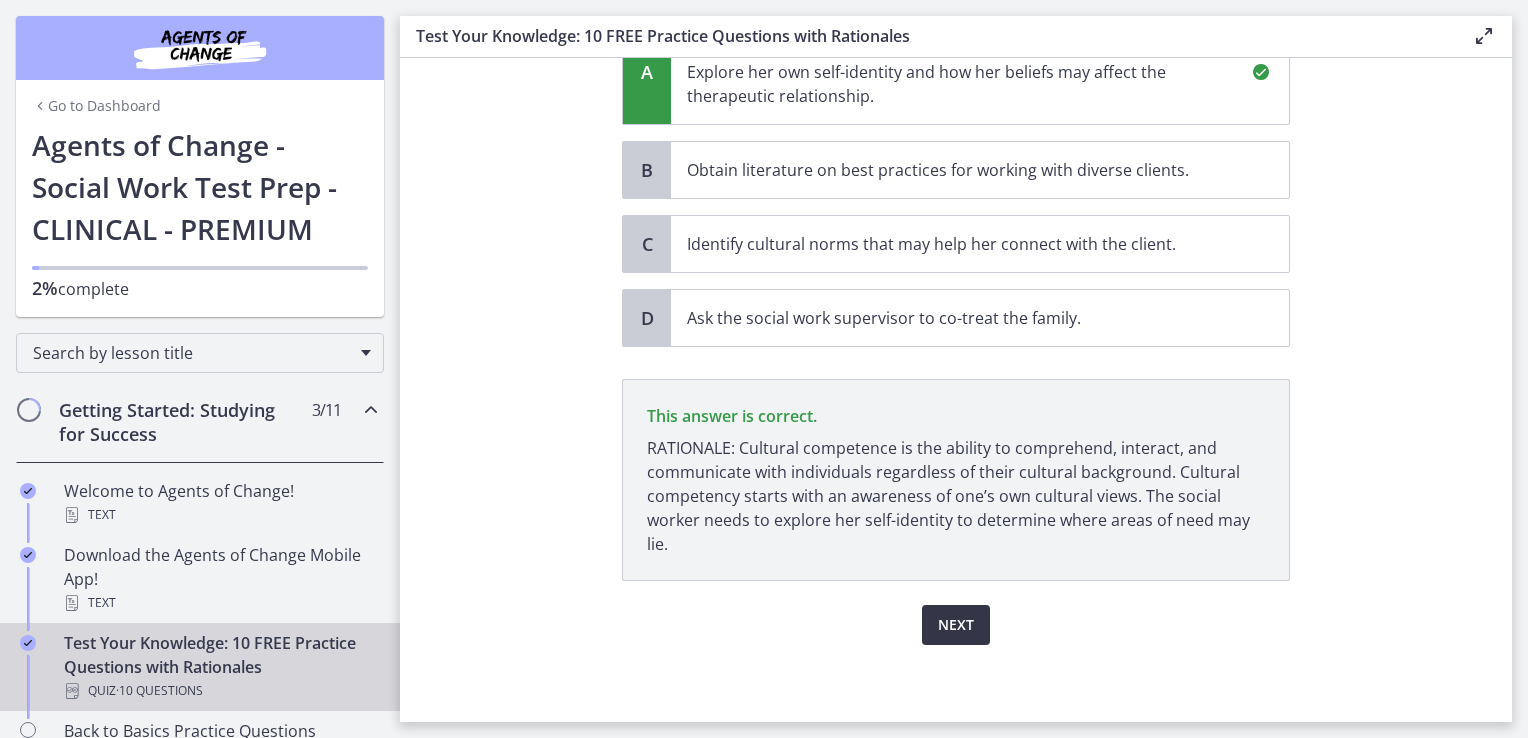 click on "Next" at bounding box center [956, 625] 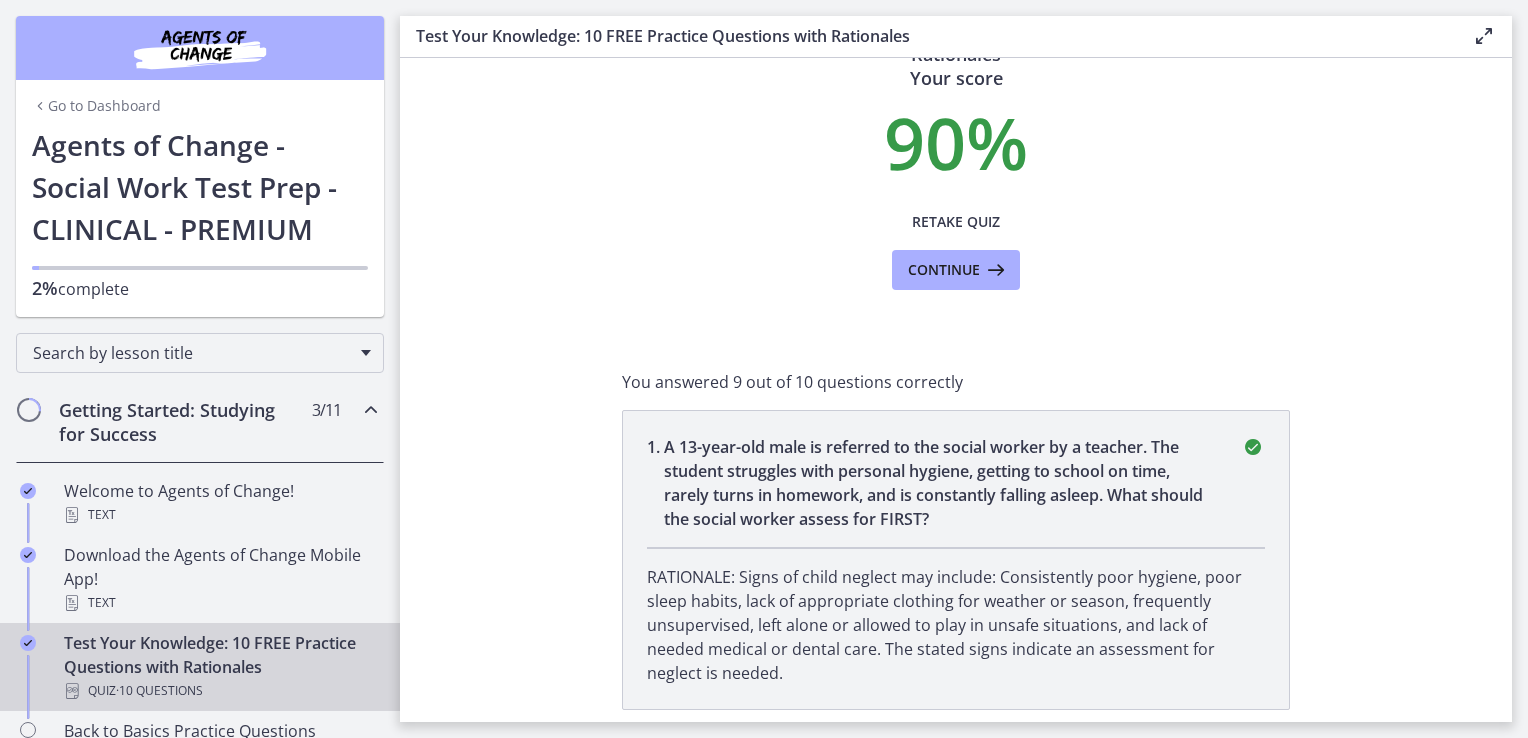 scroll, scrollTop: 0, scrollLeft: 0, axis: both 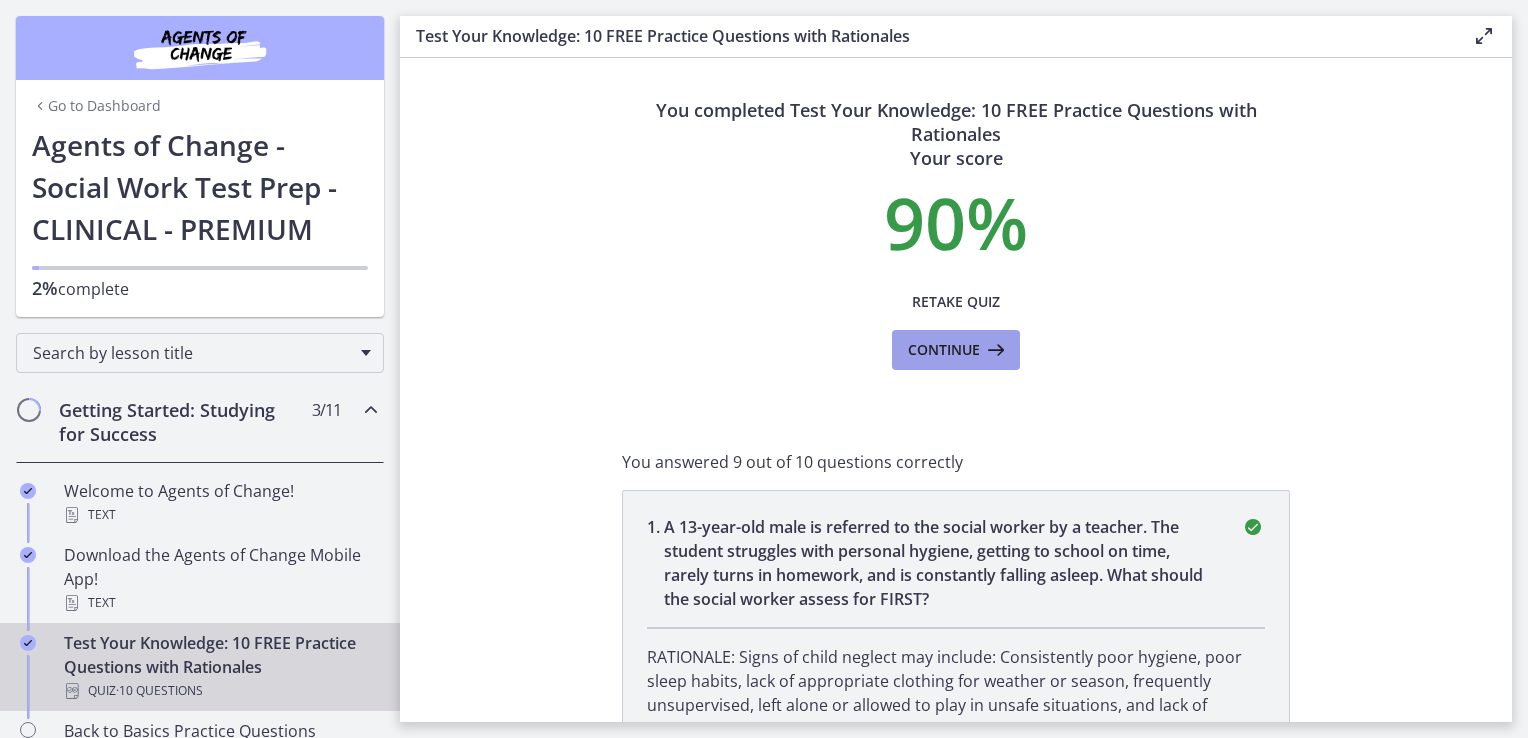 click at bounding box center [994, 350] 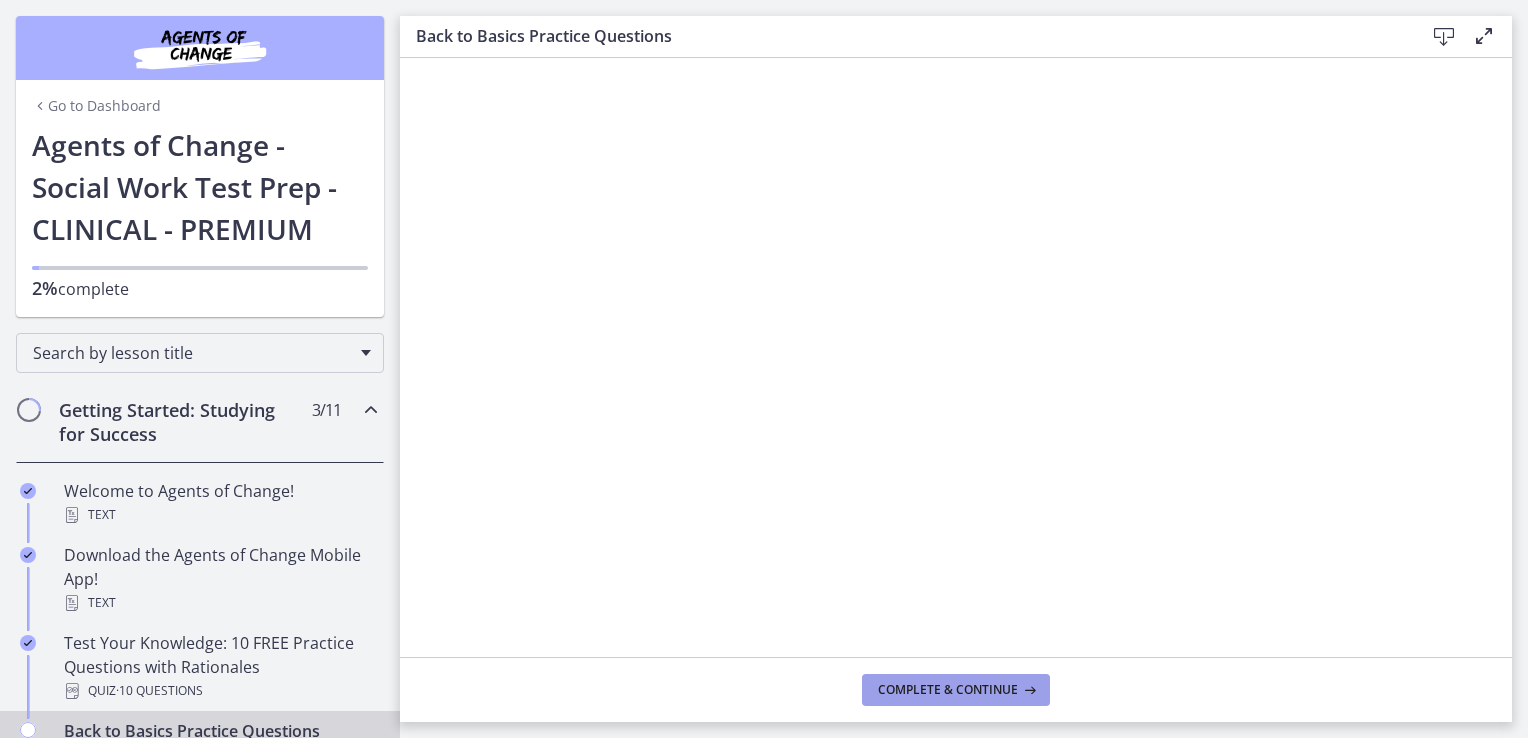 click on "Complete & continue" at bounding box center (956, 690) 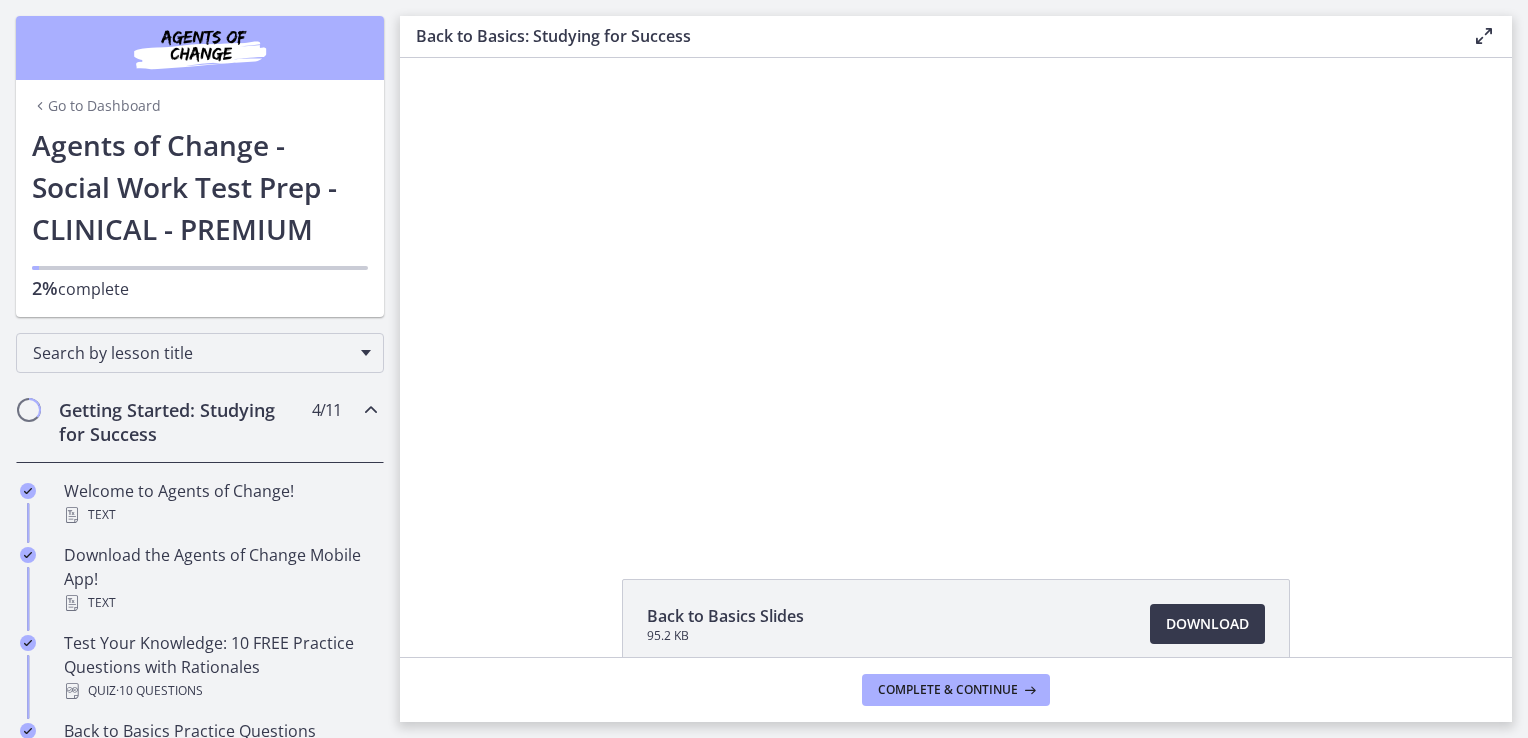 scroll, scrollTop: 0, scrollLeft: 0, axis: both 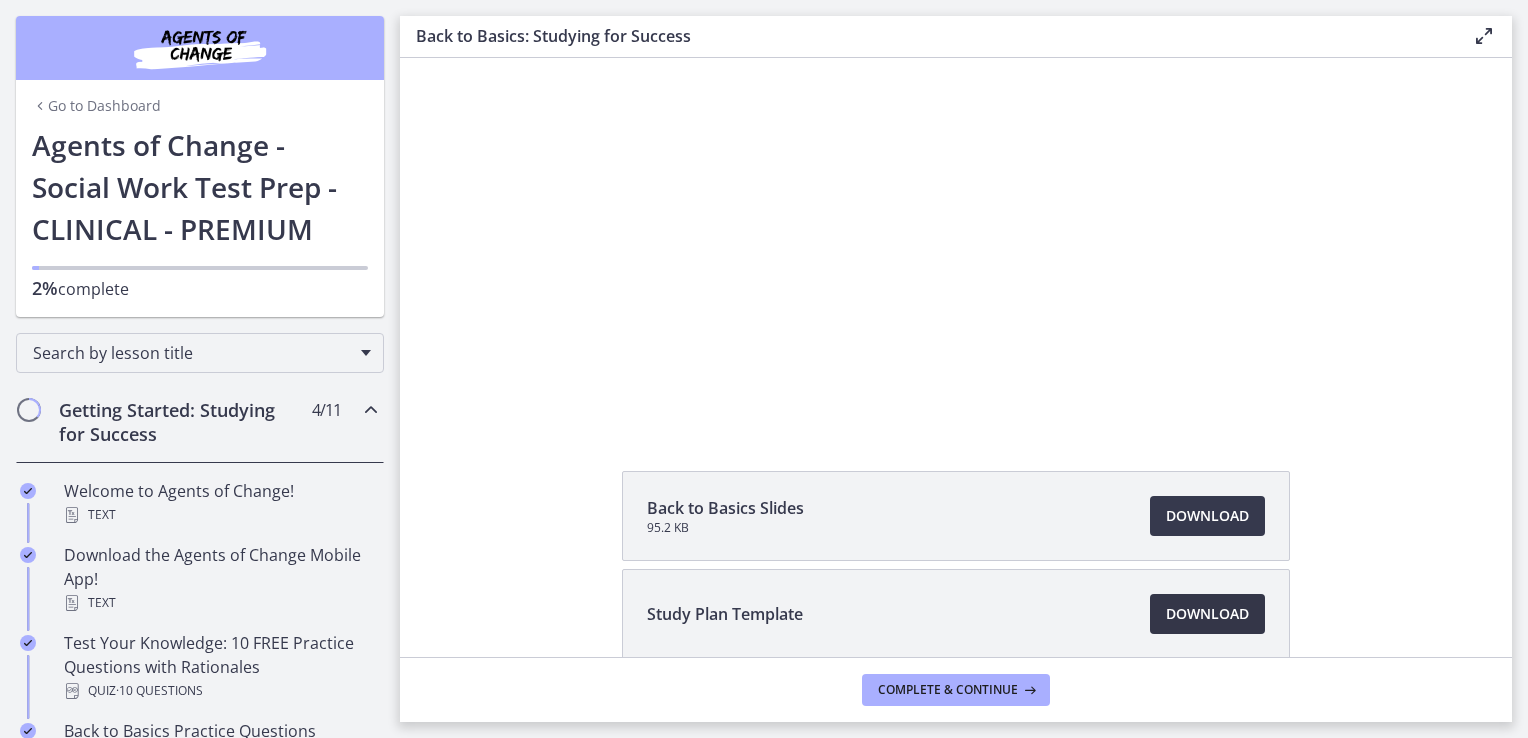 click on "Download
Opens in a new window" at bounding box center (1207, 614) 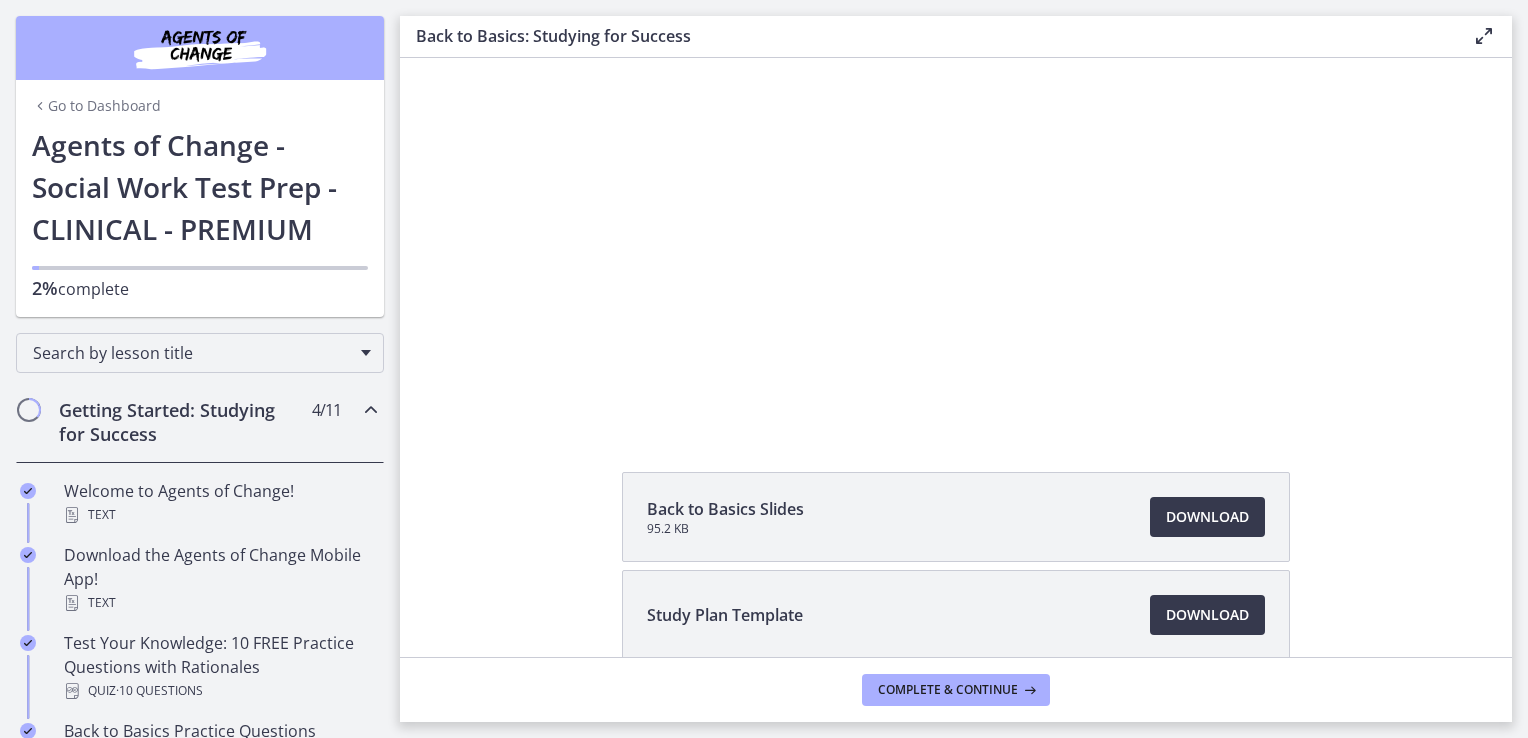 scroll, scrollTop: 204, scrollLeft: 0, axis: vertical 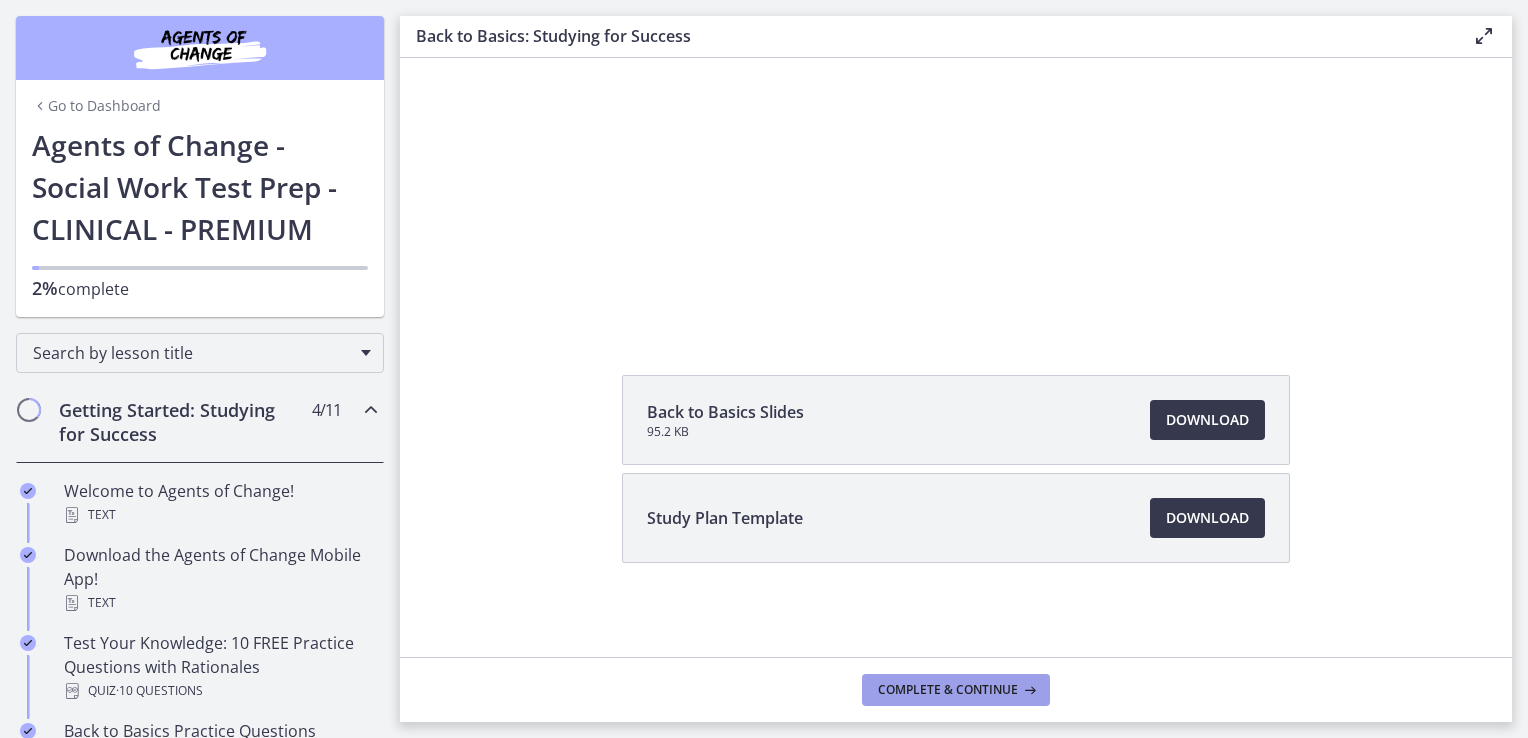 click on "Complete & continue" at bounding box center (948, 690) 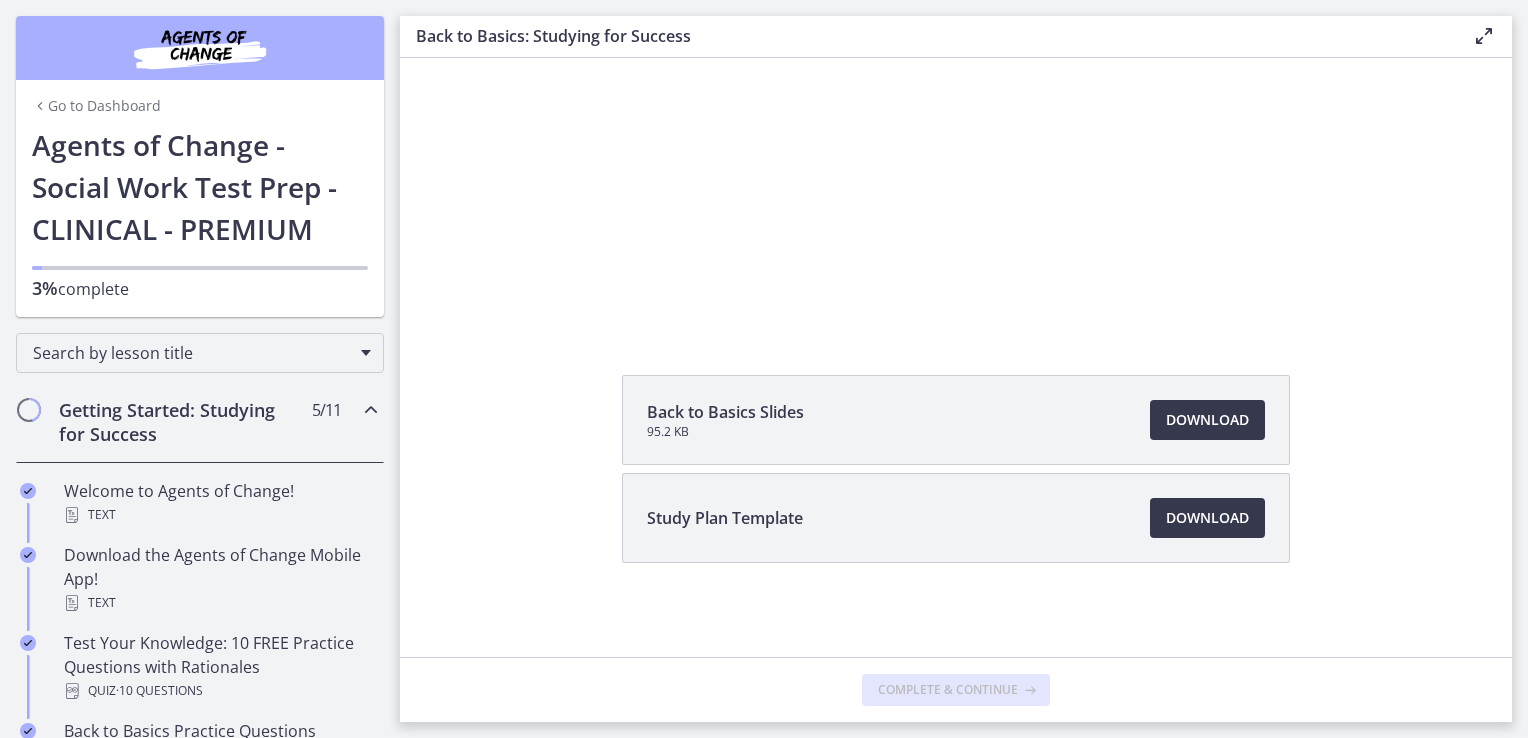 scroll, scrollTop: 0, scrollLeft: 0, axis: both 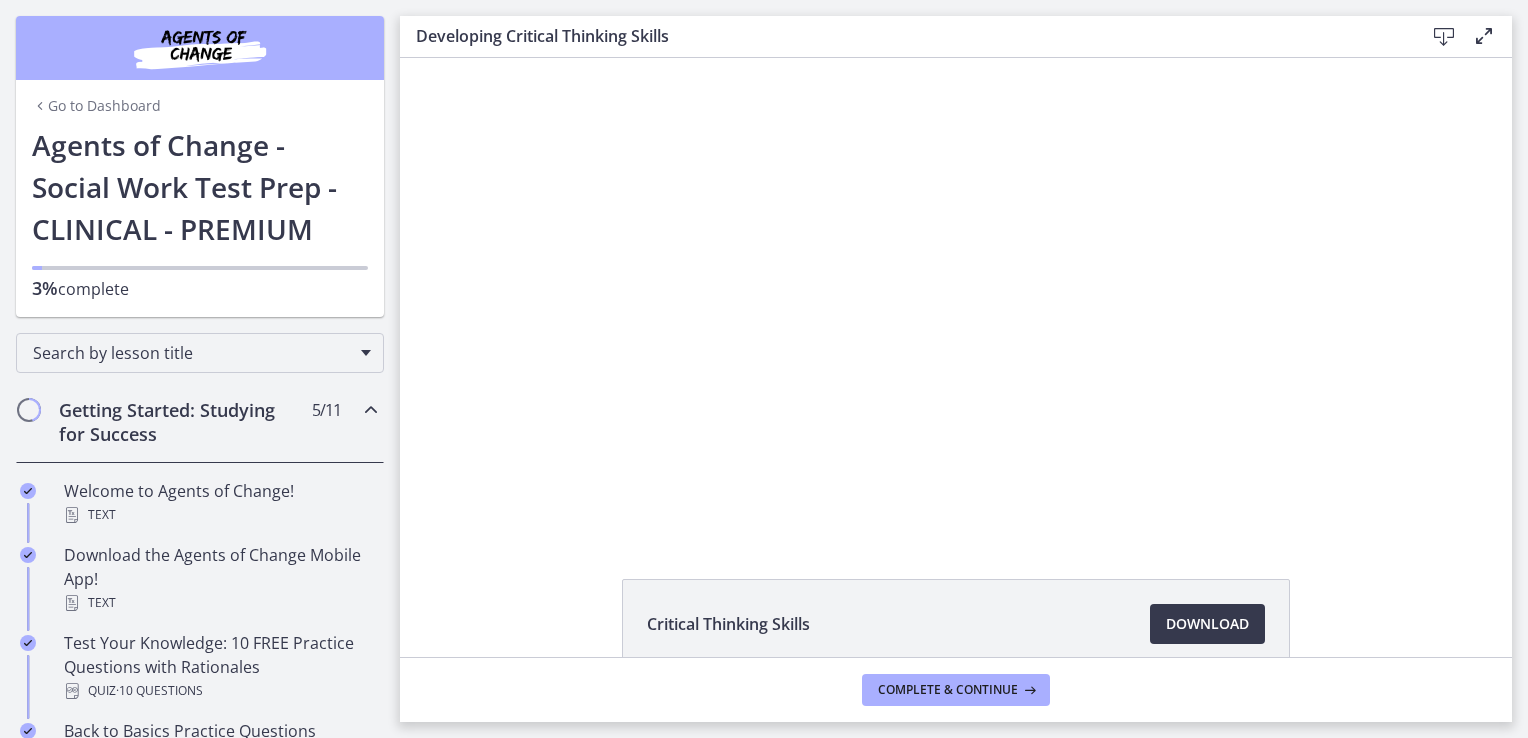drag, startPoint x: 1509, startPoint y: 470, endPoint x: 1091, endPoint y: 395, distance: 424.67517 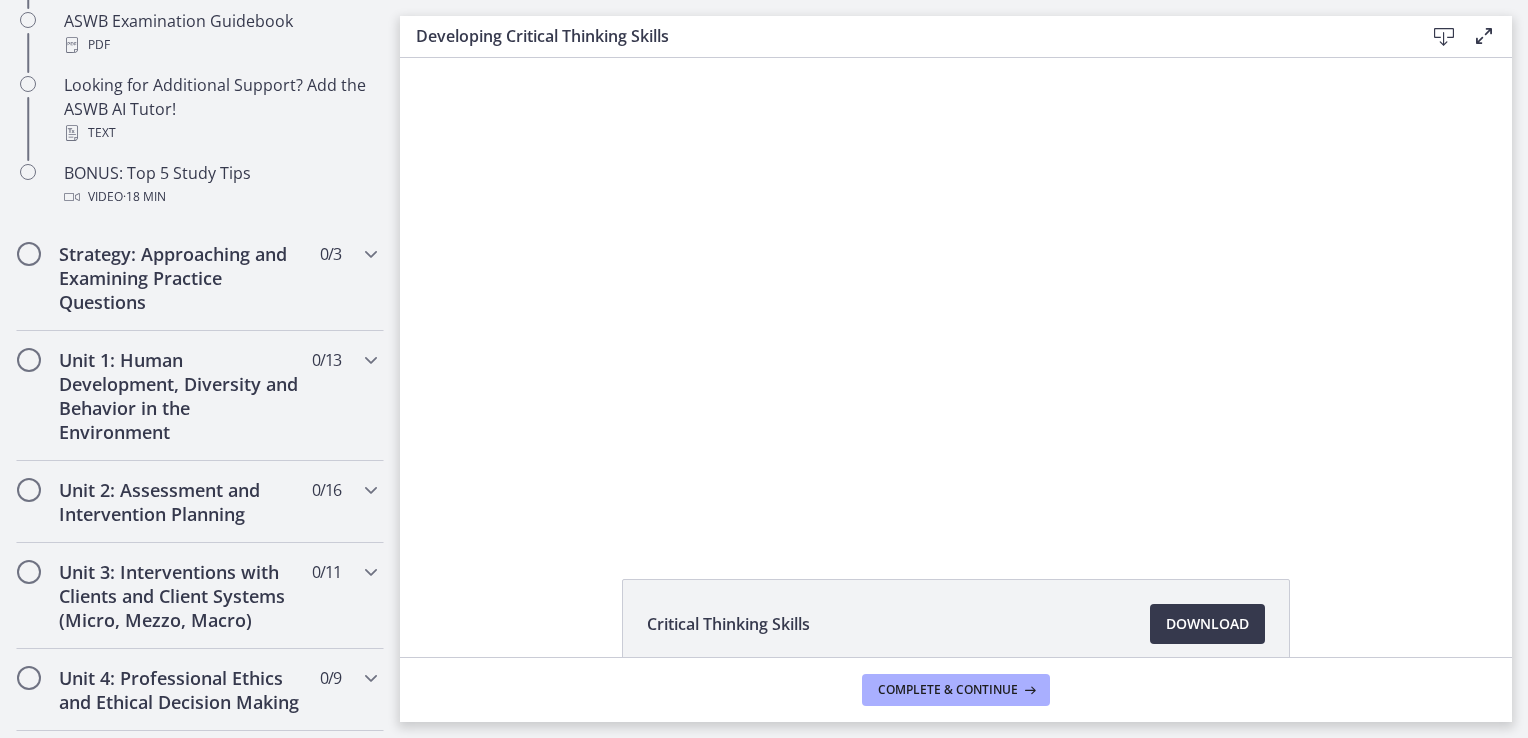 scroll, scrollTop: 0, scrollLeft: 0, axis: both 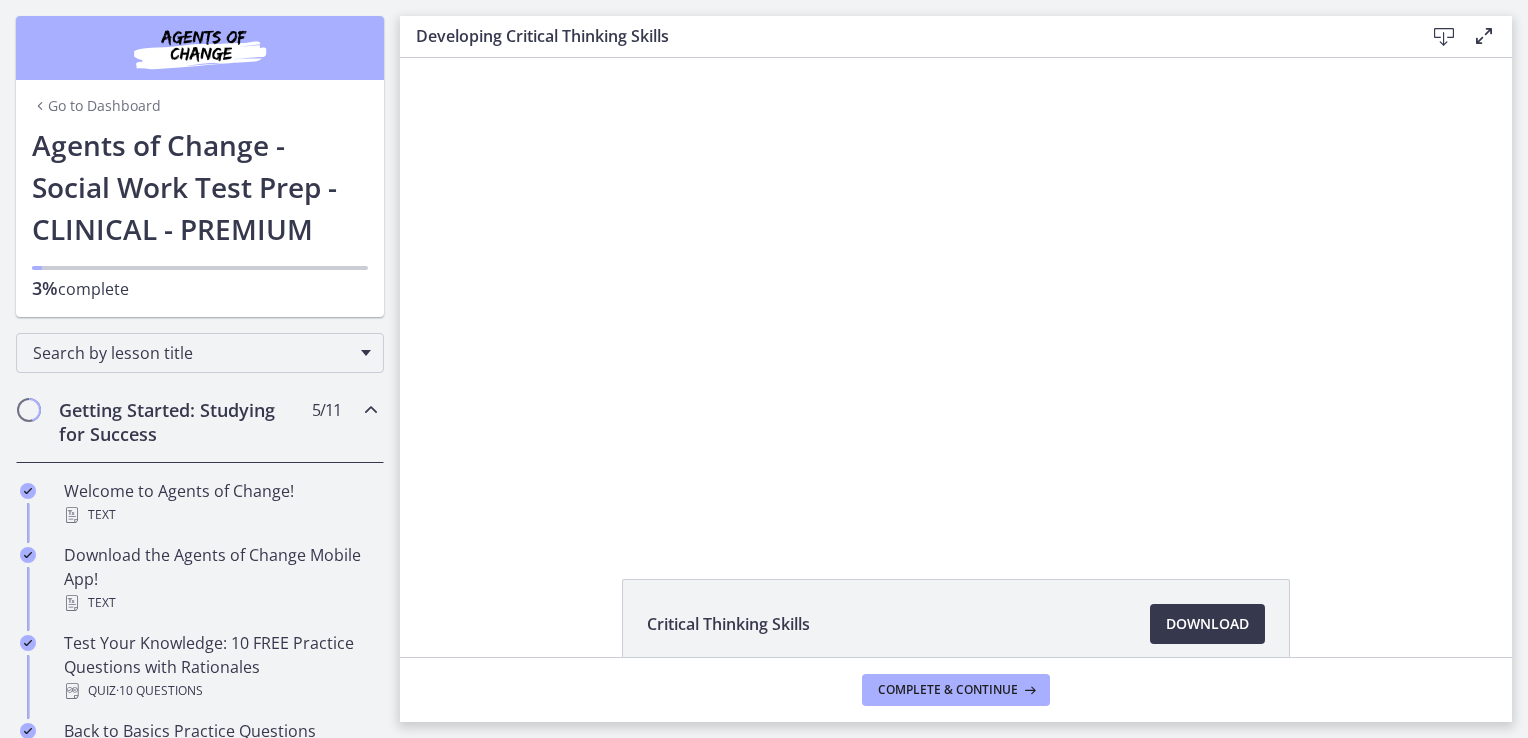 click on "Go to Dashboard" at bounding box center [96, 106] 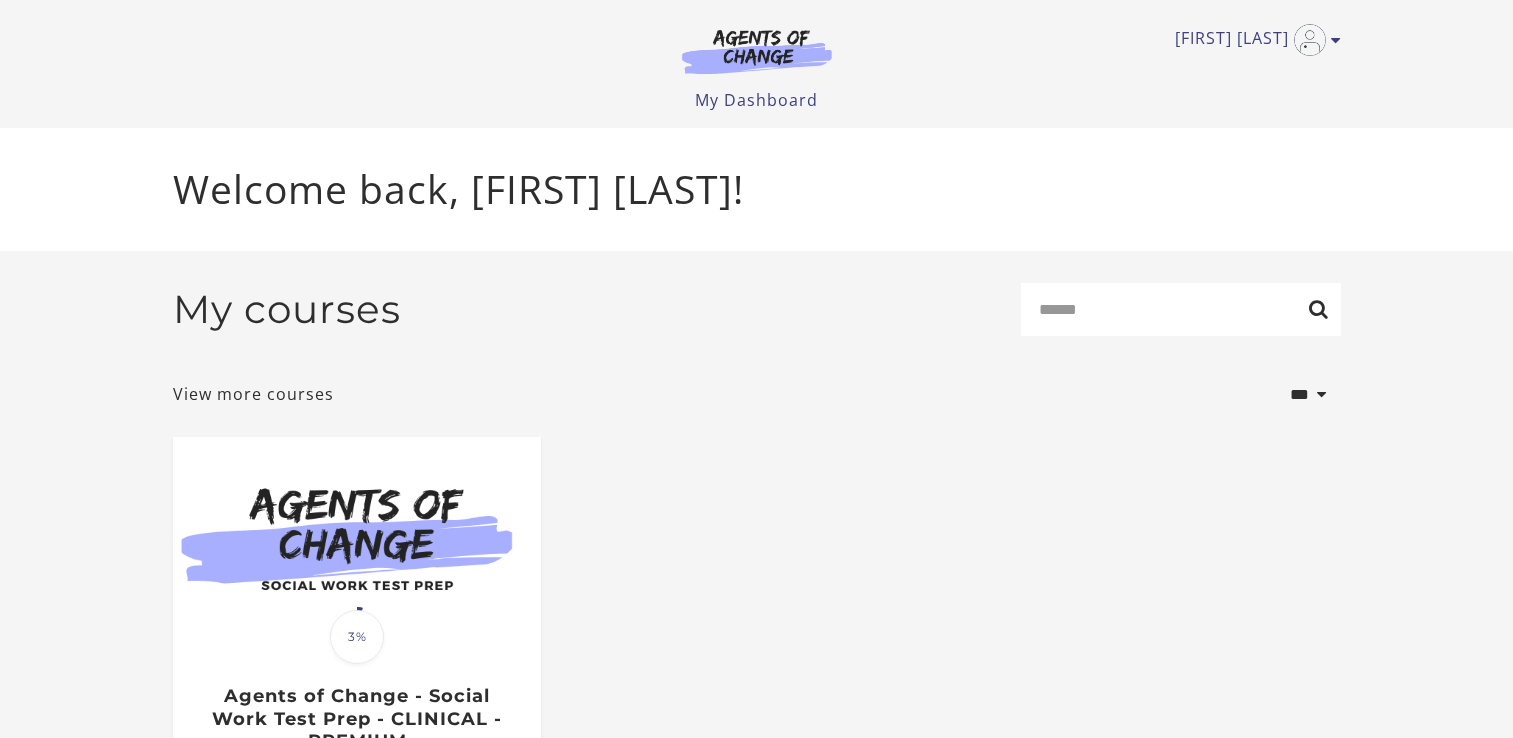scroll, scrollTop: 0, scrollLeft: 0, axis: both 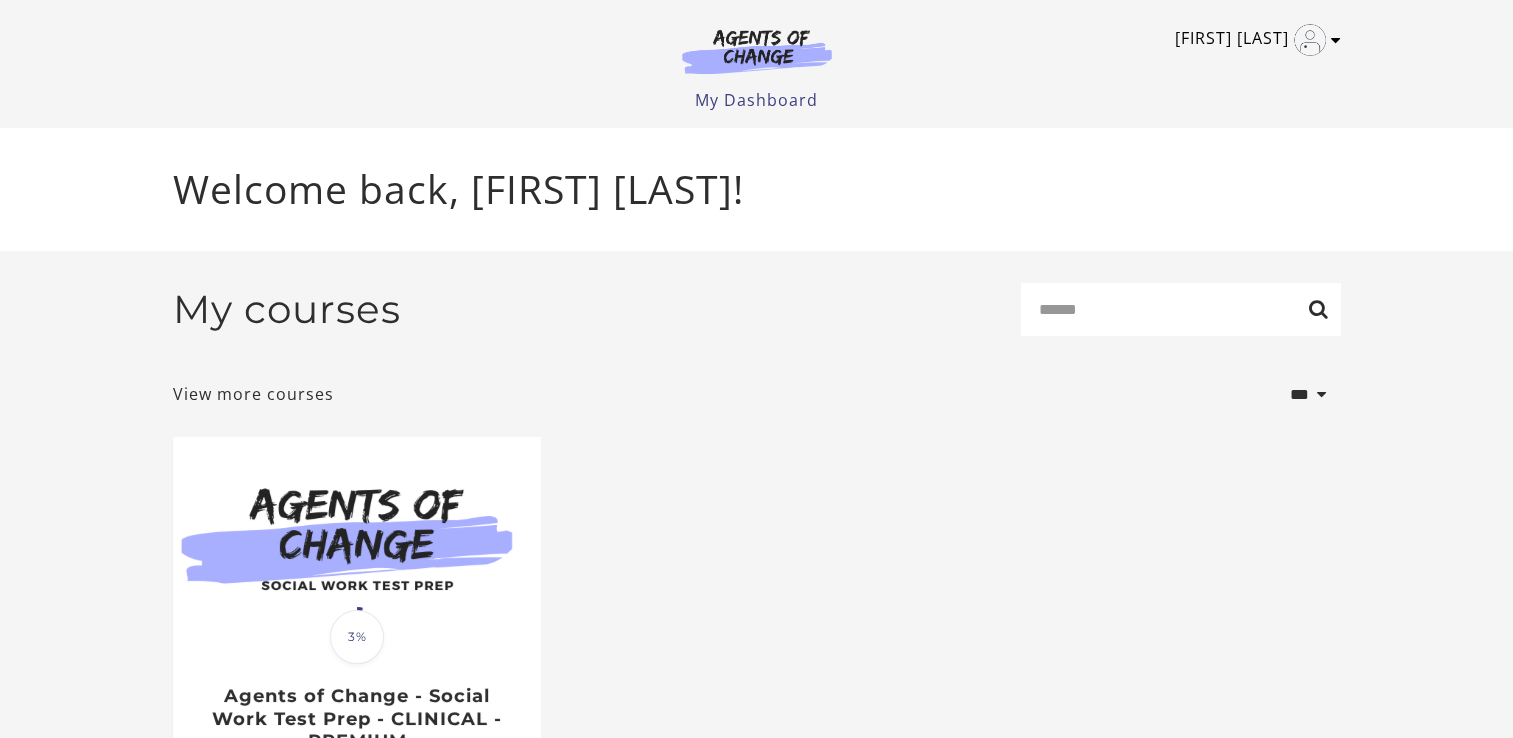 click at bounding box center (1336, 40) 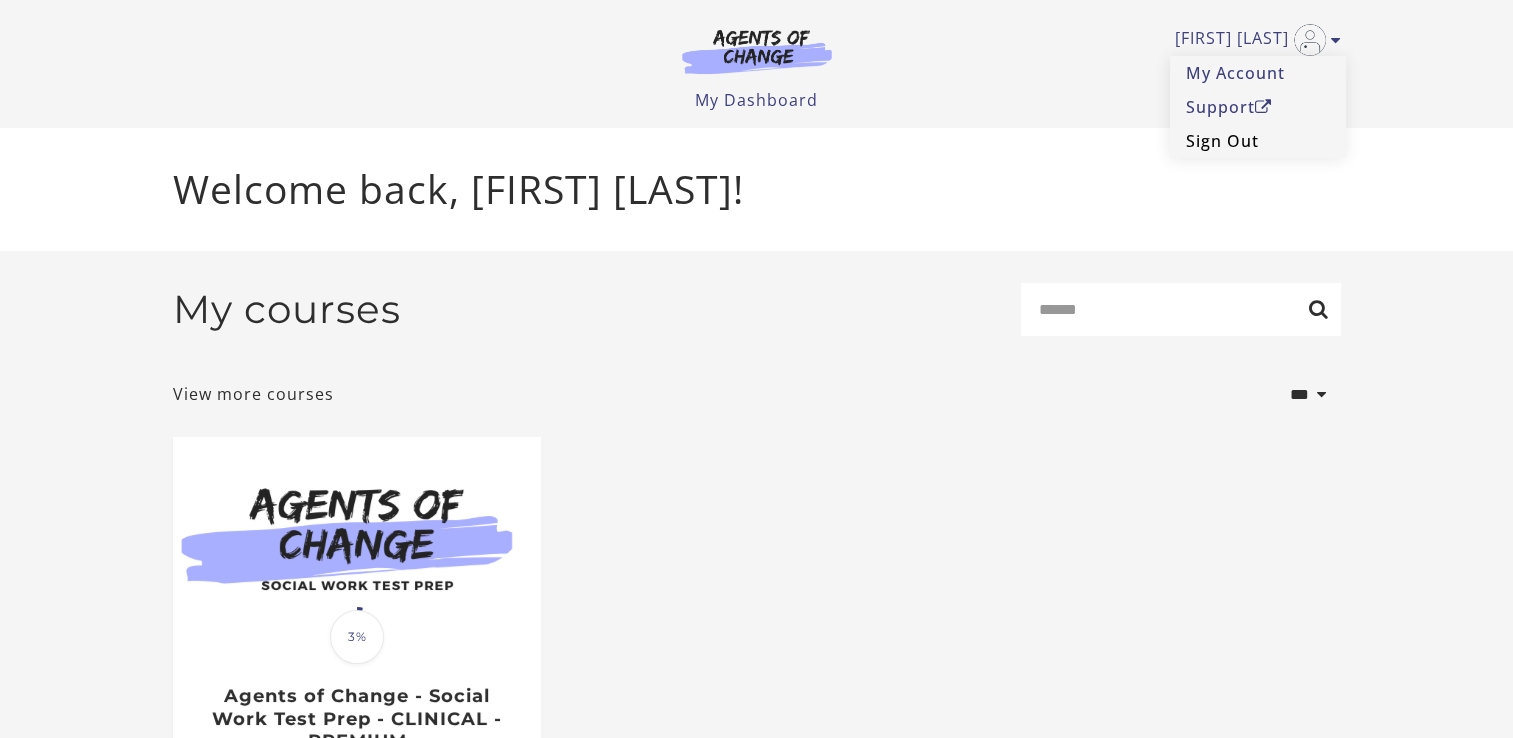 click on "Sign Out" at bounding box center [1258, 141] 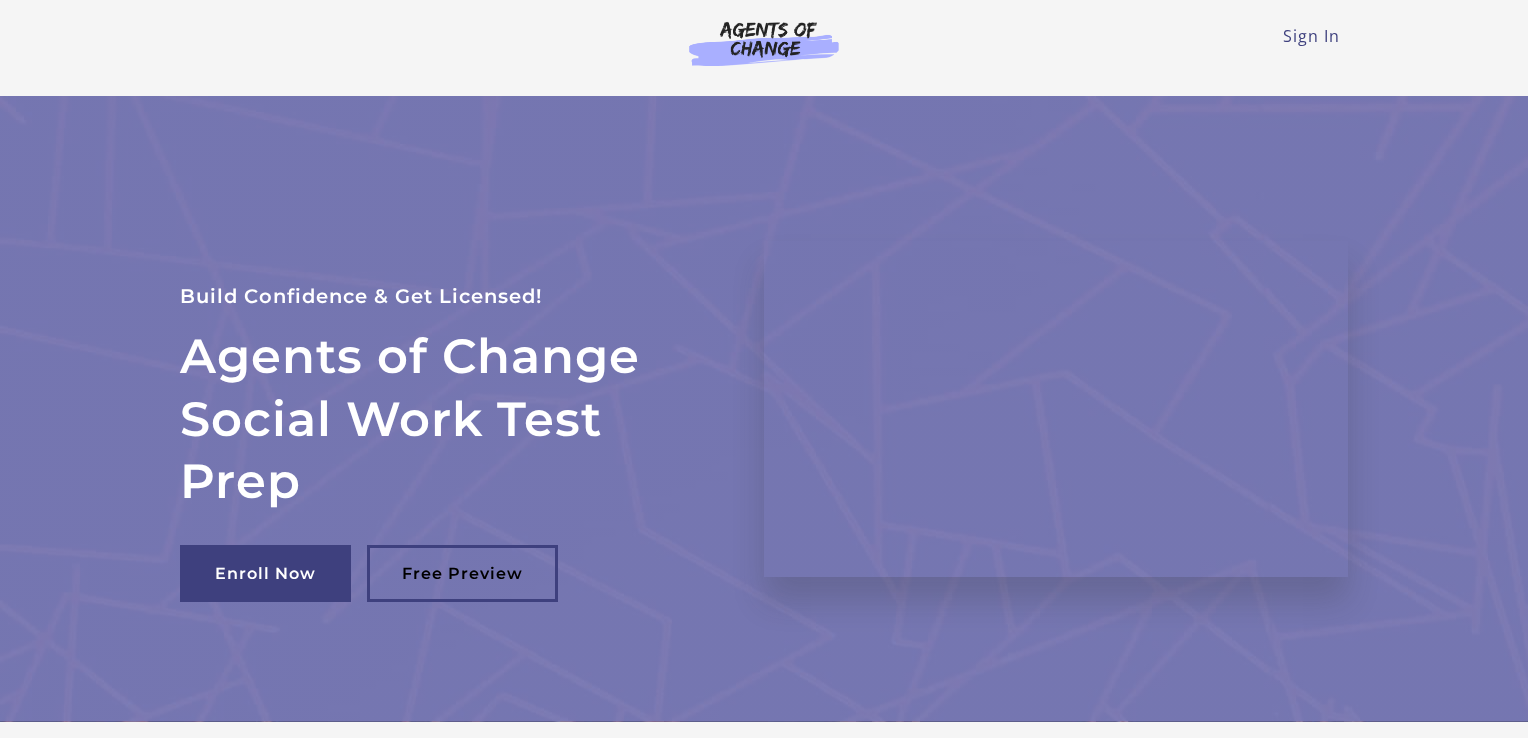 scroll, scrollTop: 0, scrollLeft: 0, axis: both 